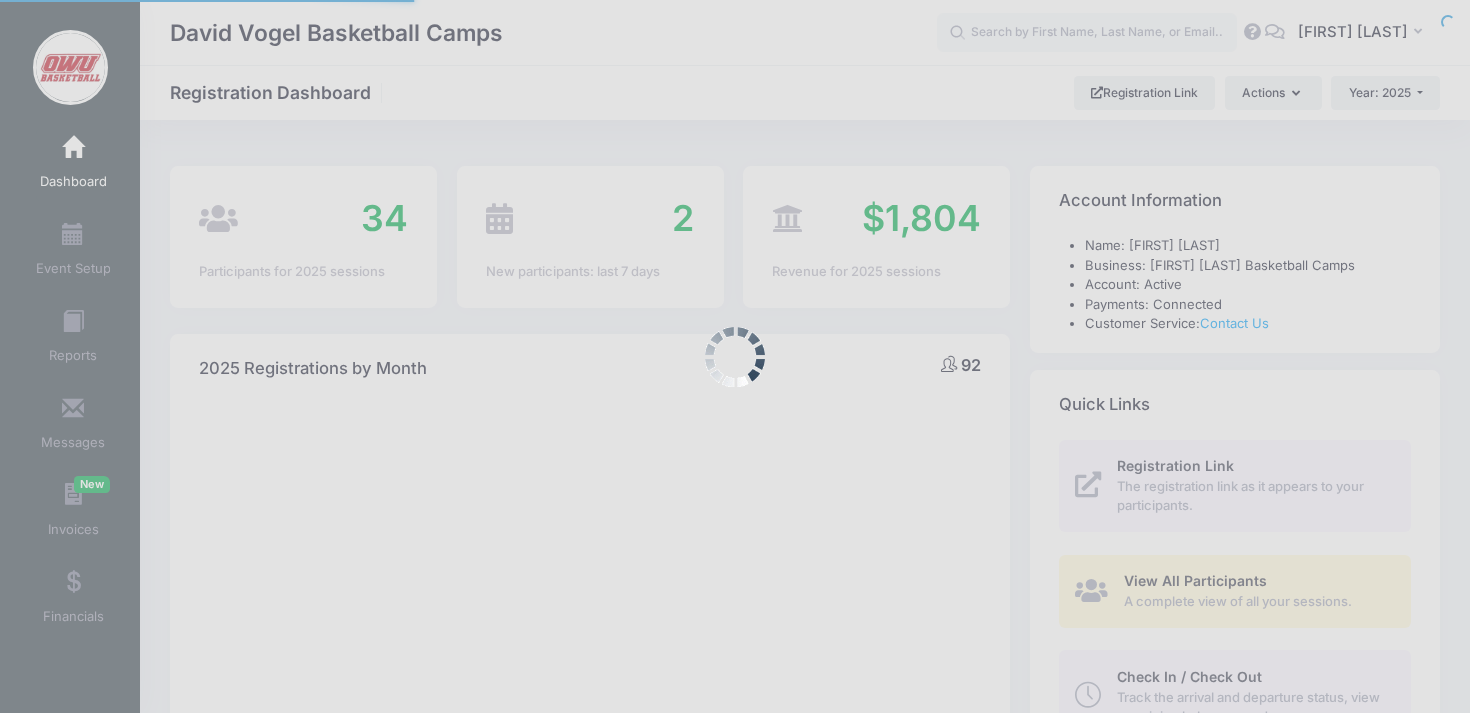 select 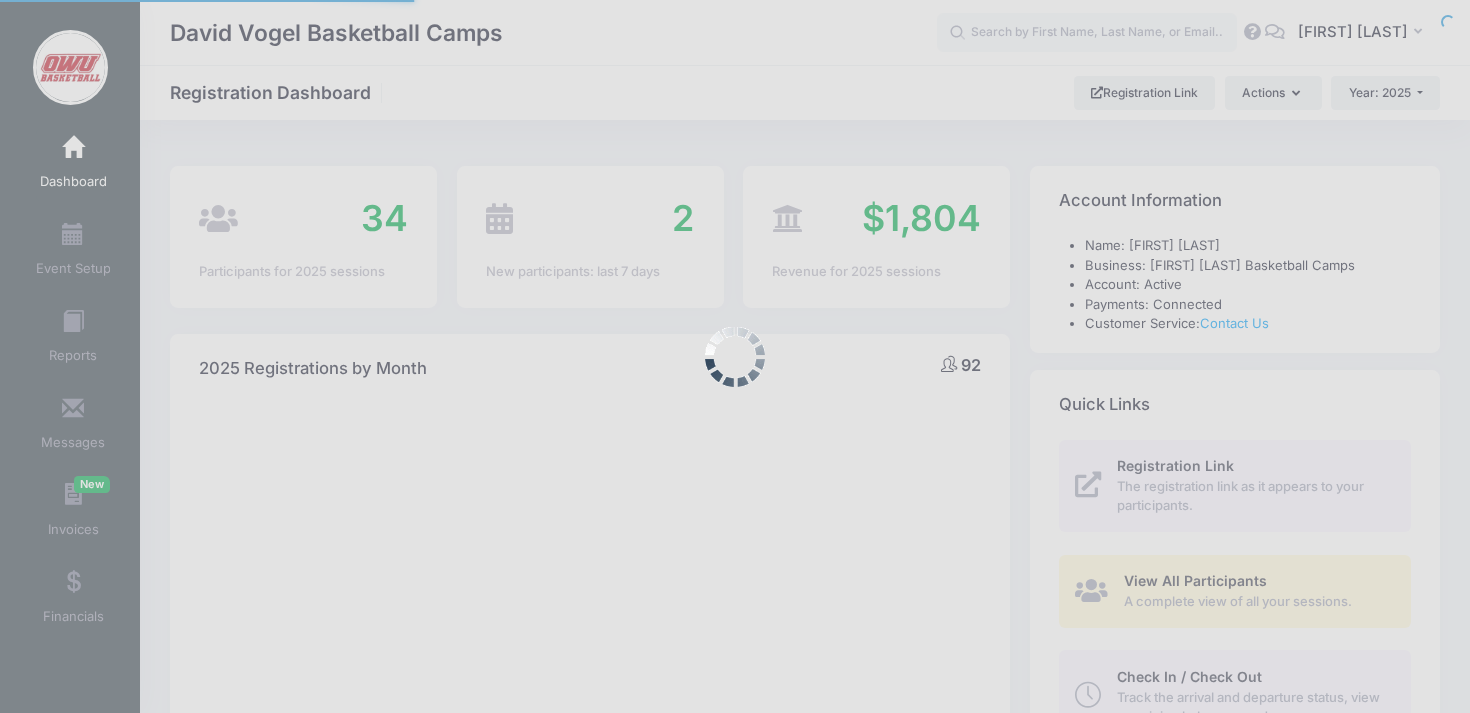 scroll, scrollTop: 0, scrollLeft: 0, axis: both 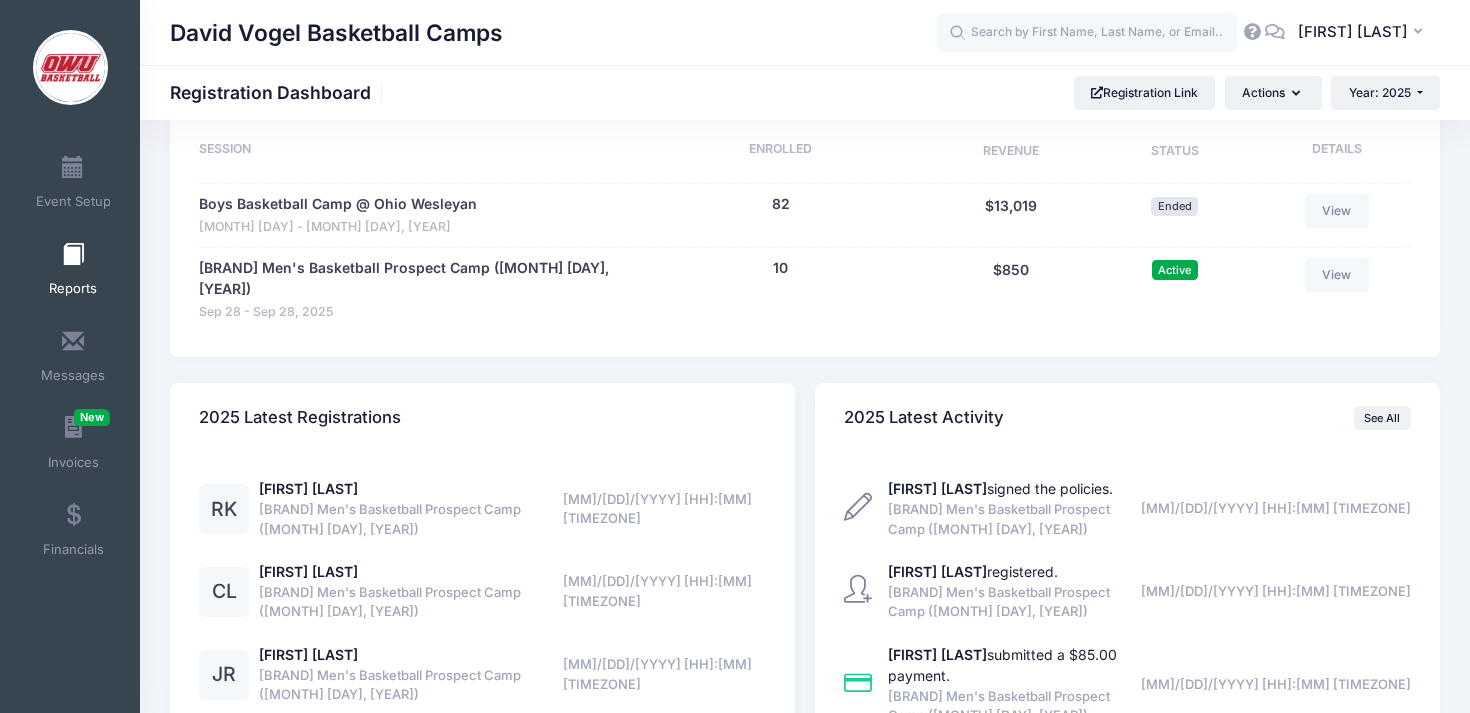 click at bounding box center [73, 255] 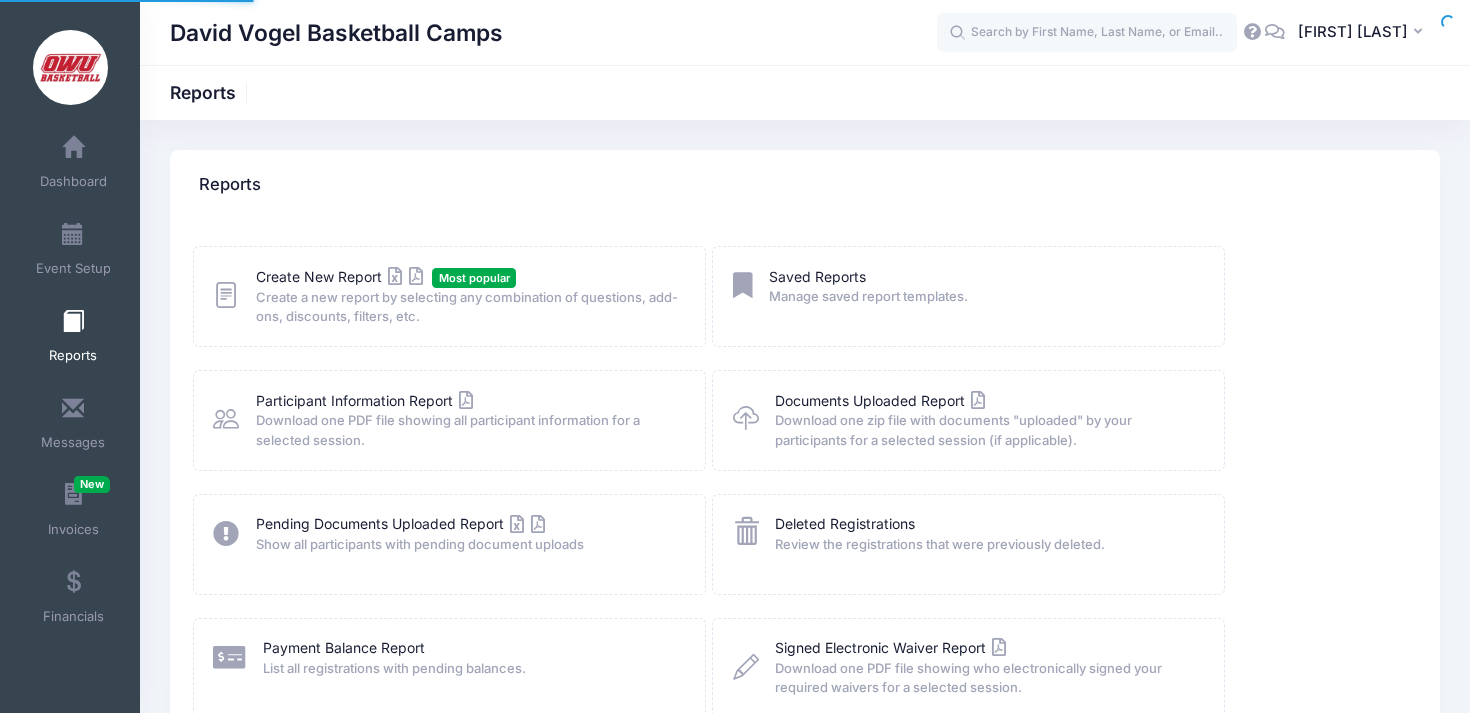 scroll, scrollTop: 0, scrollLeft: 0, axis: both 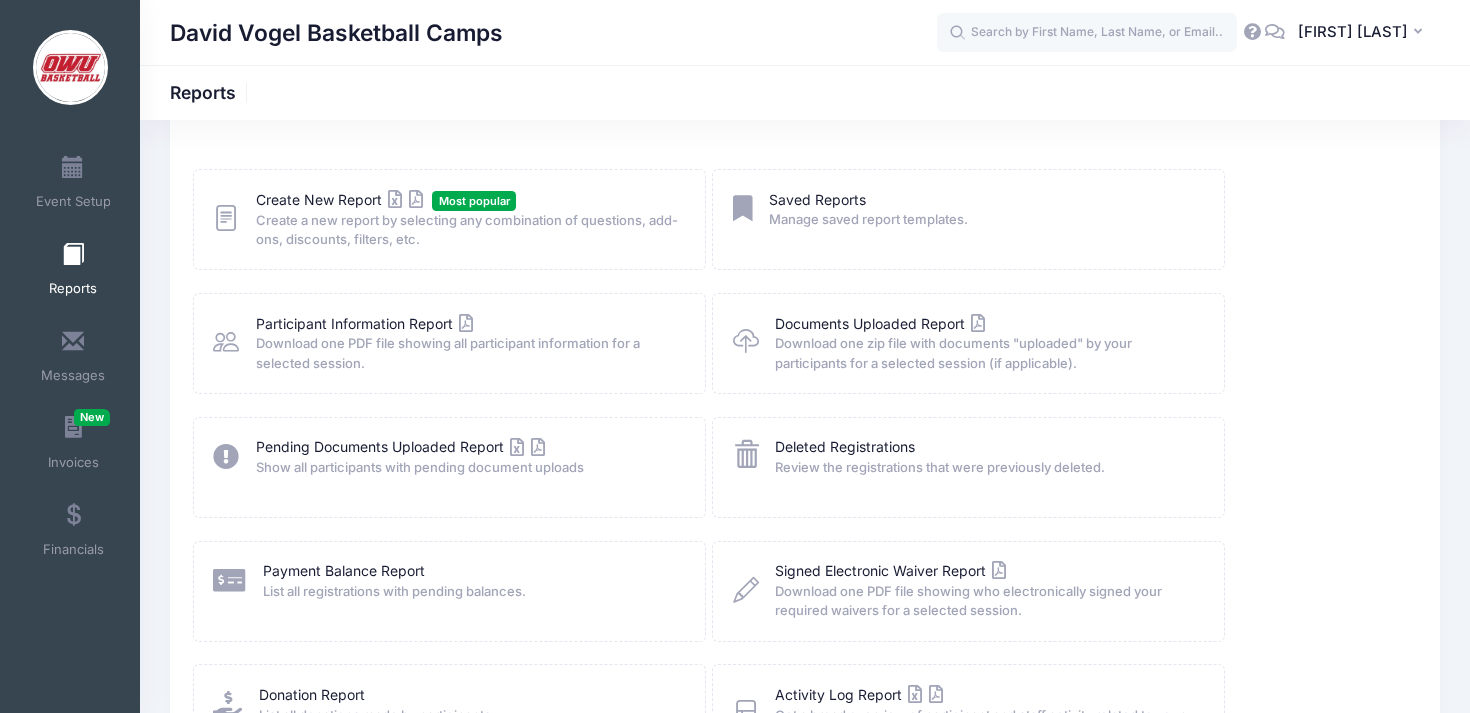 click on "Create New Report  Most popular
Create a new report by selecting any combination of questions, add-ons, discounts, filters, etc." at bounding box center [449, 219] 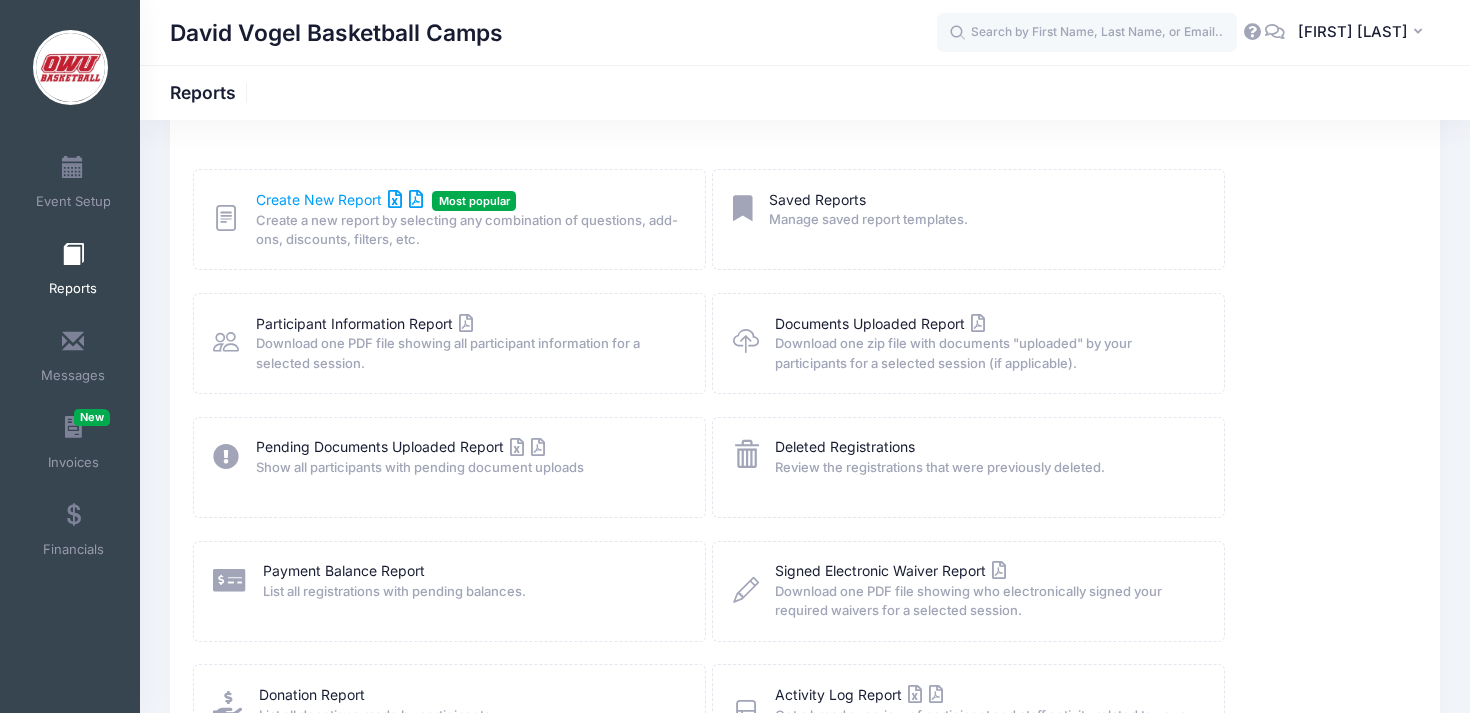 click on "Create New Report" at bounding box center [339, 199] 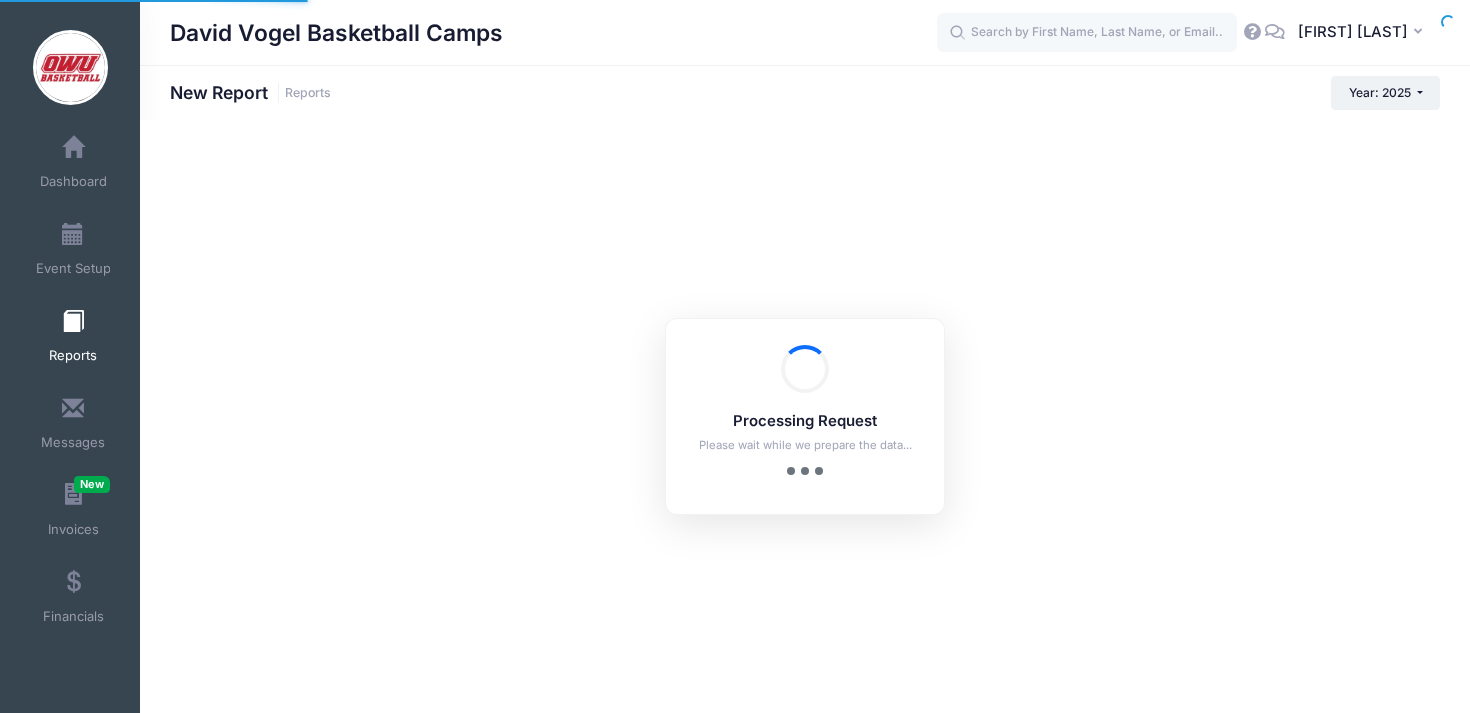 scroll, scrollTop: 0, scrollLeft: 0, axis: both 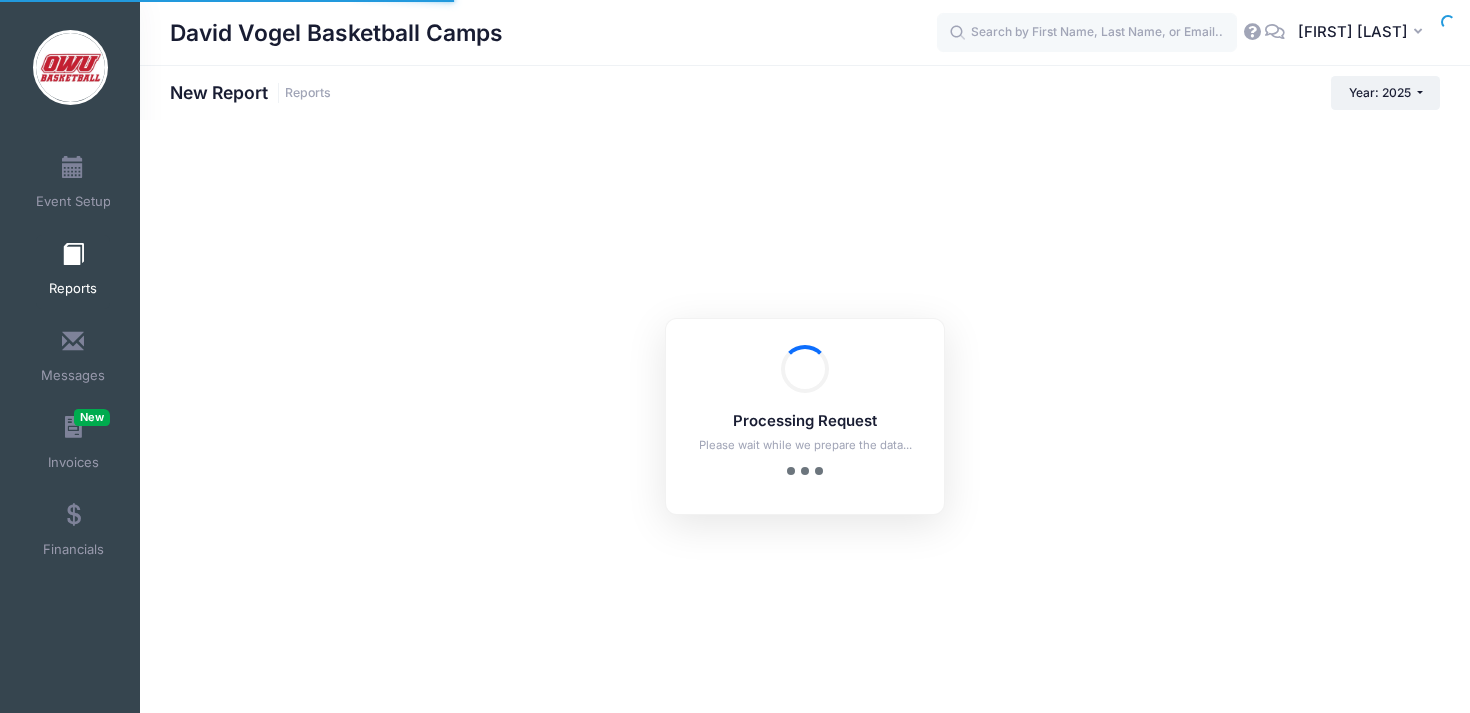 checkbox on "true" 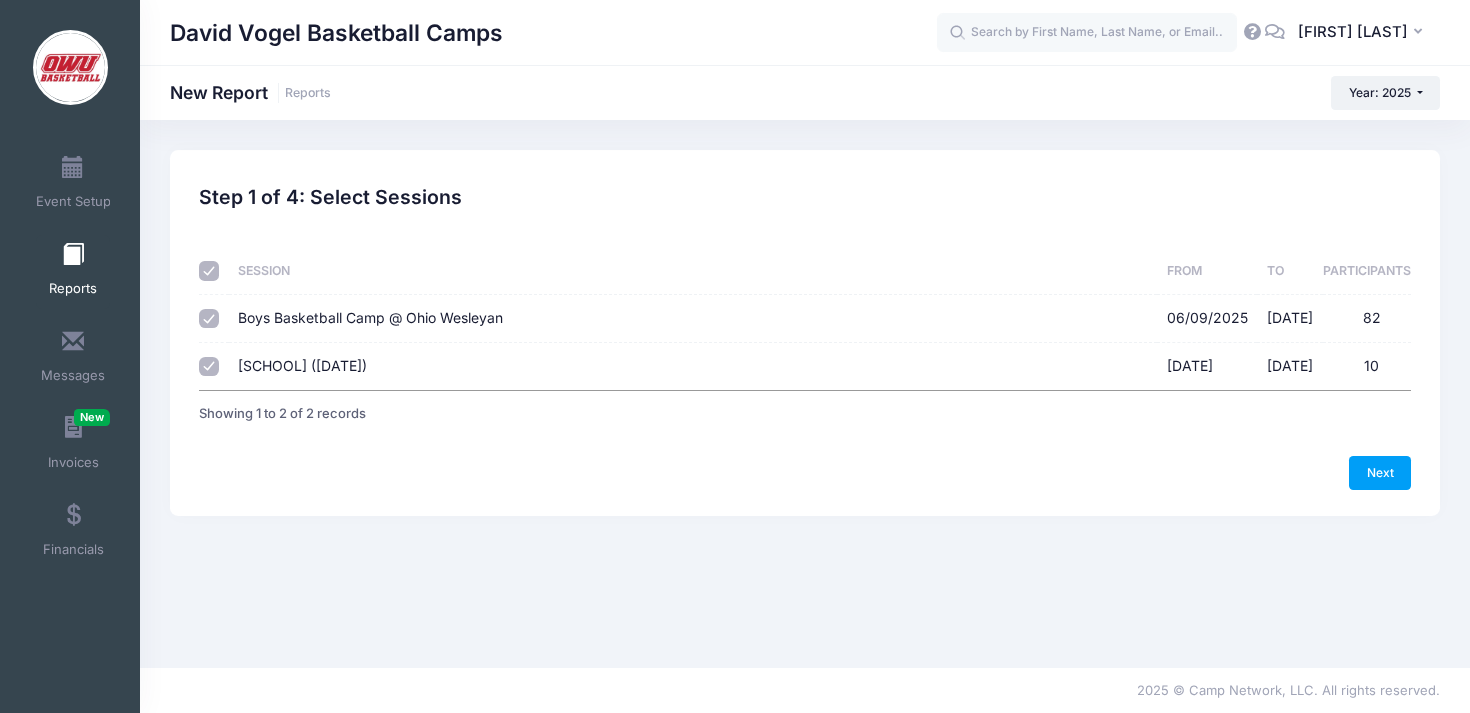 click on "[DATE] - [DATE]" at bounding box center [693, 319] 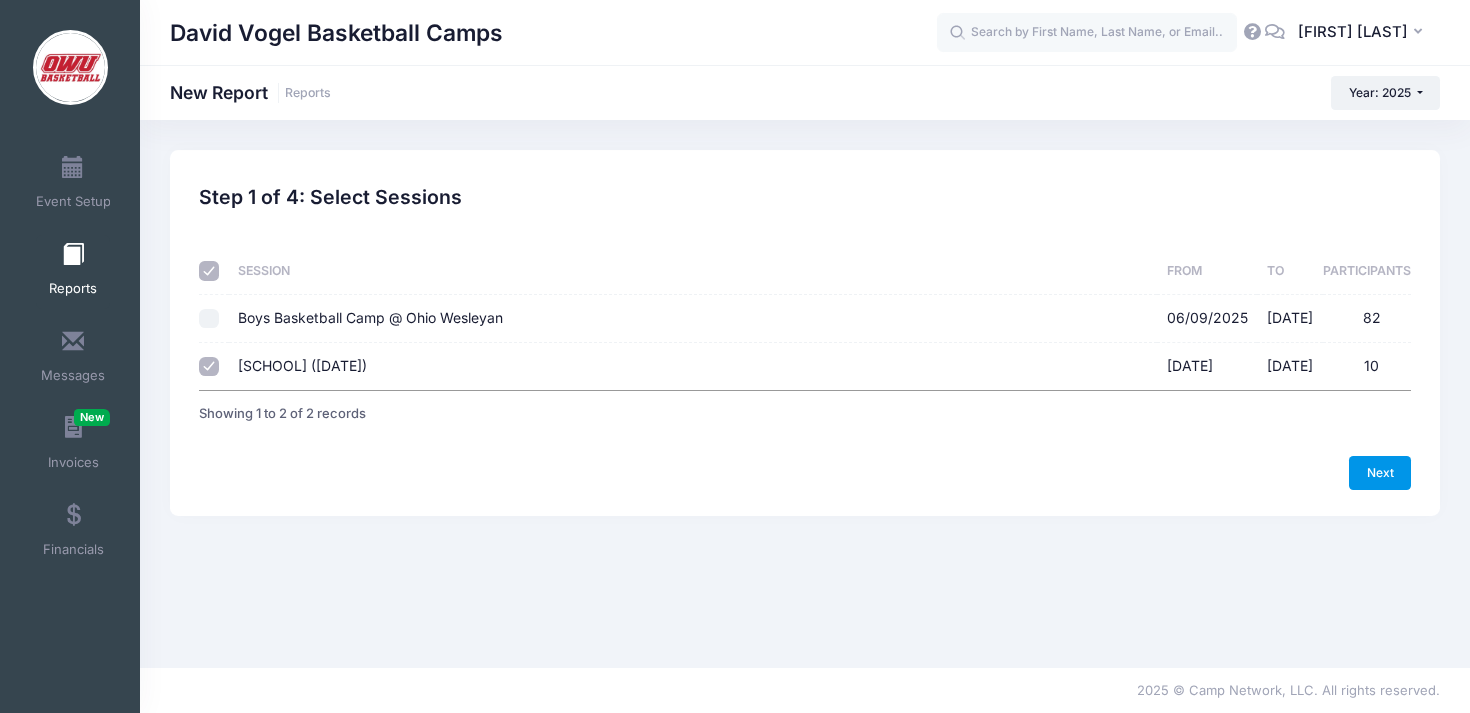 click on "Next" at bounding box center [1380, 473] 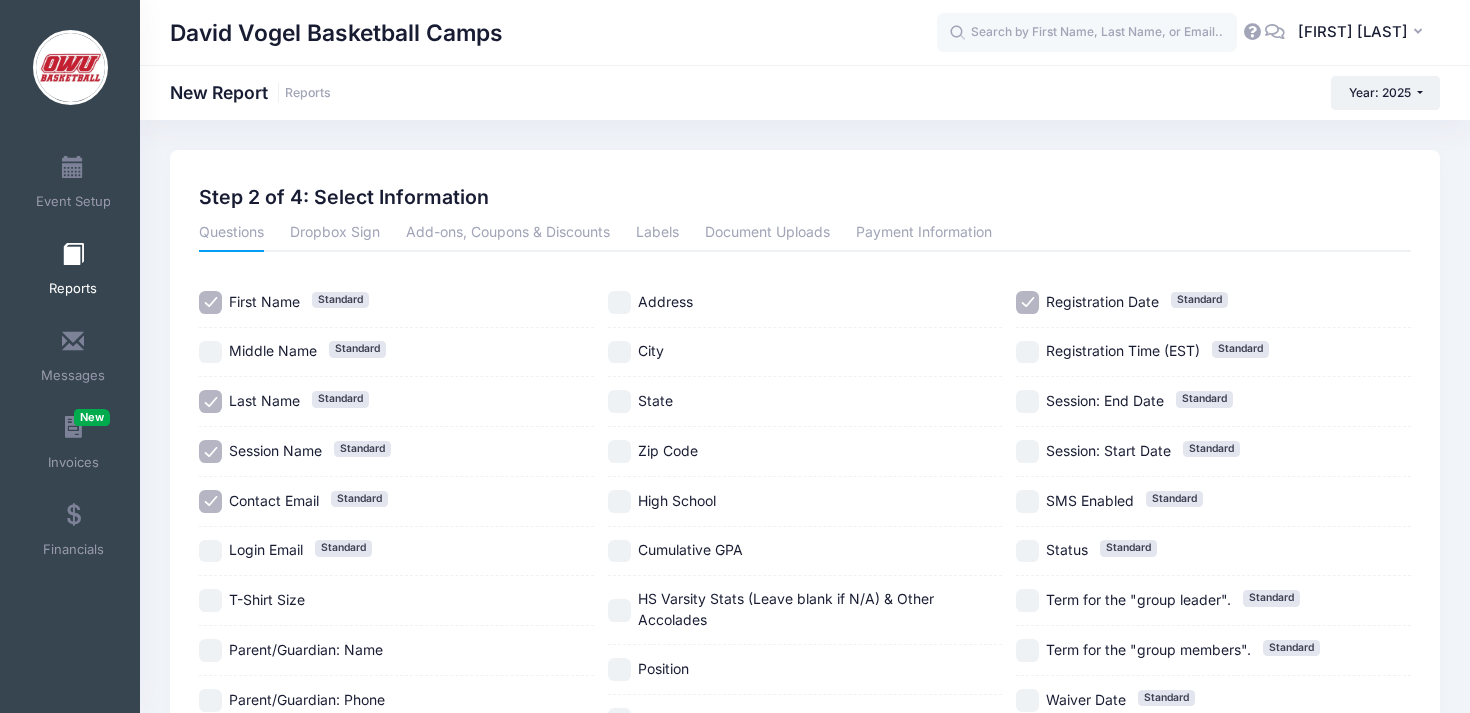 click on "Session Name" at bounding box center [275, 450] 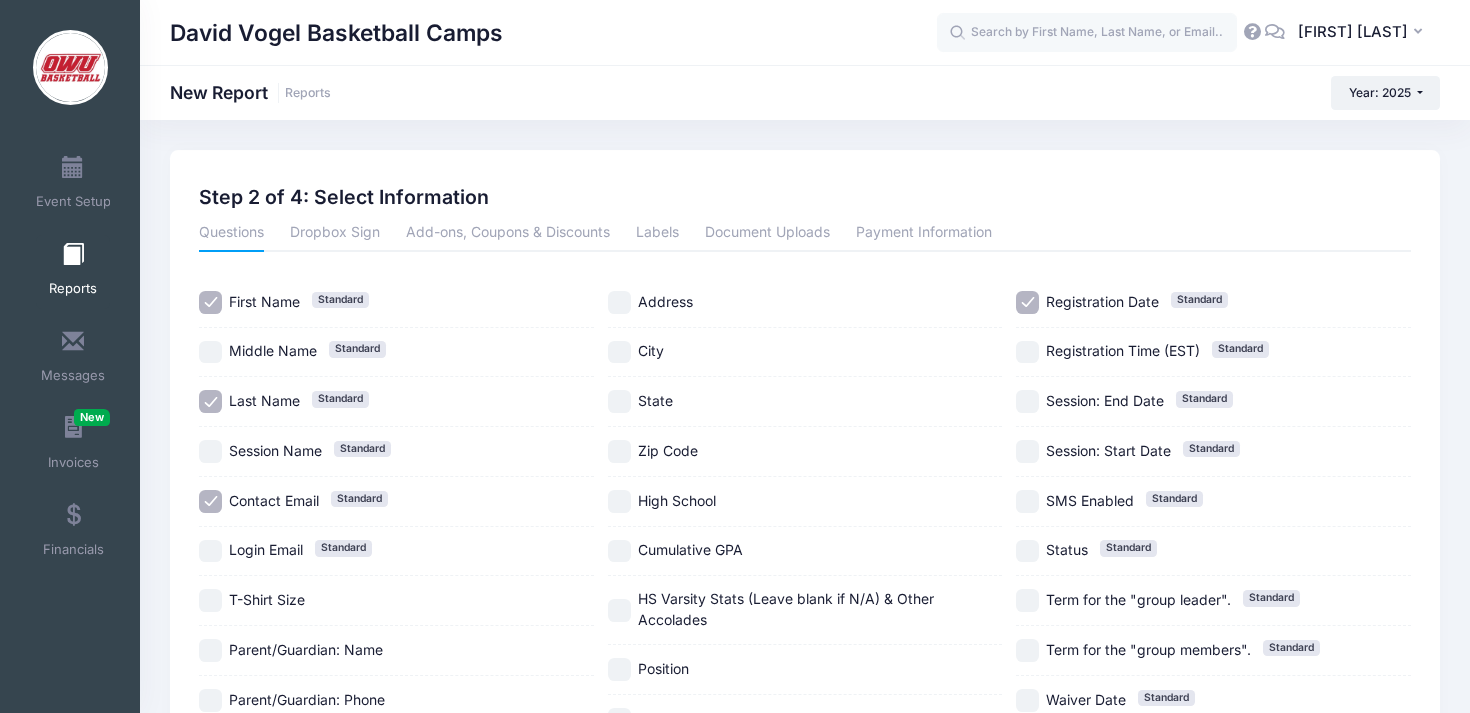 click on "Contact Email Standard" at bounding box center (396, 501) 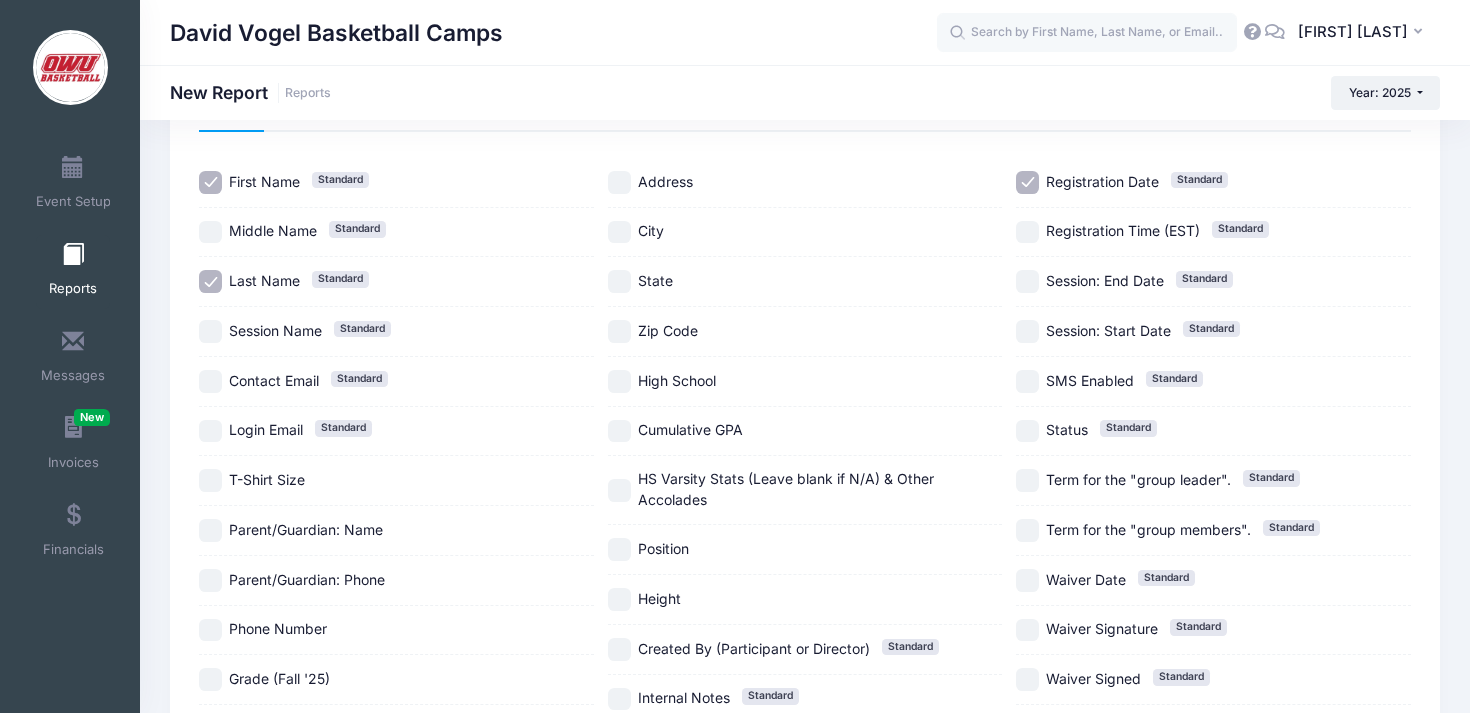 scroll, scrollTop: 149, scrollLeft: 0, axis: vertical 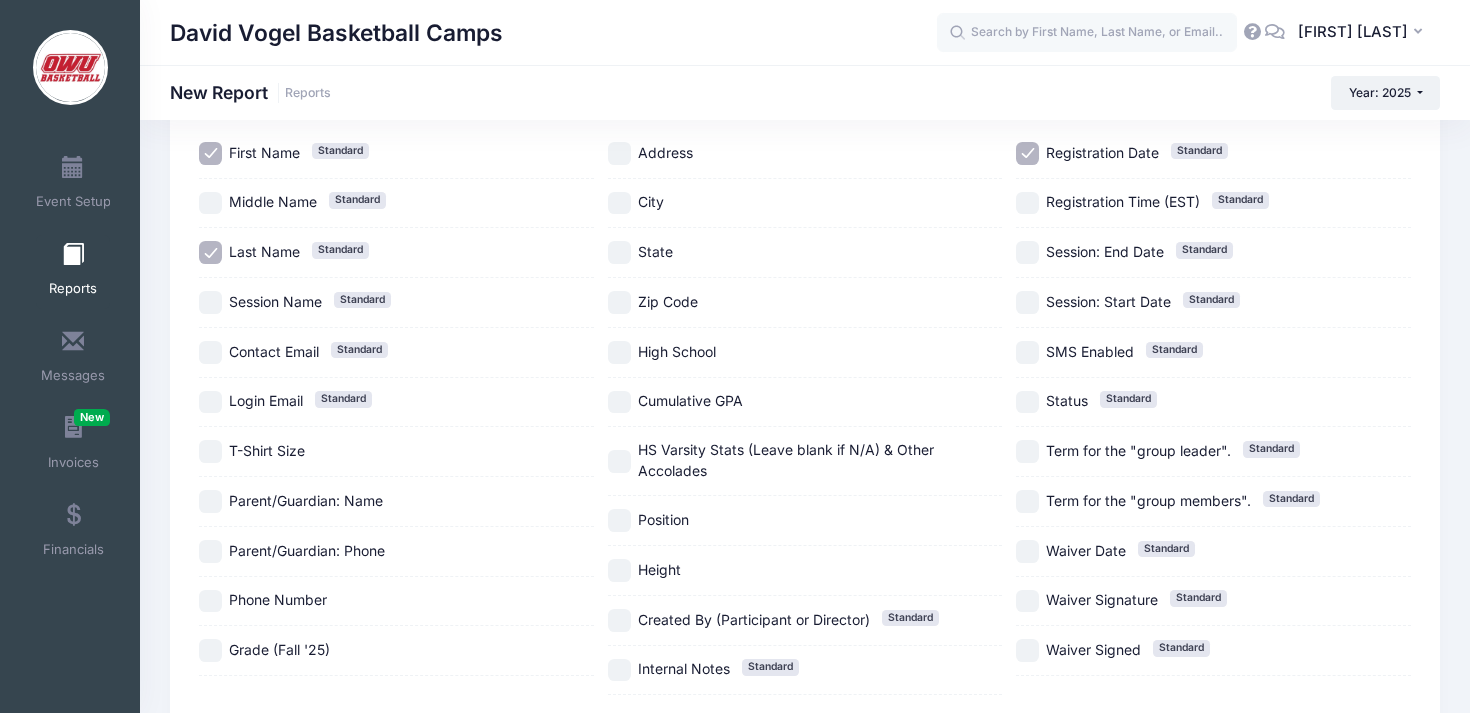 click on "Grade (Fall '25)" at bounding box center (279, 650) 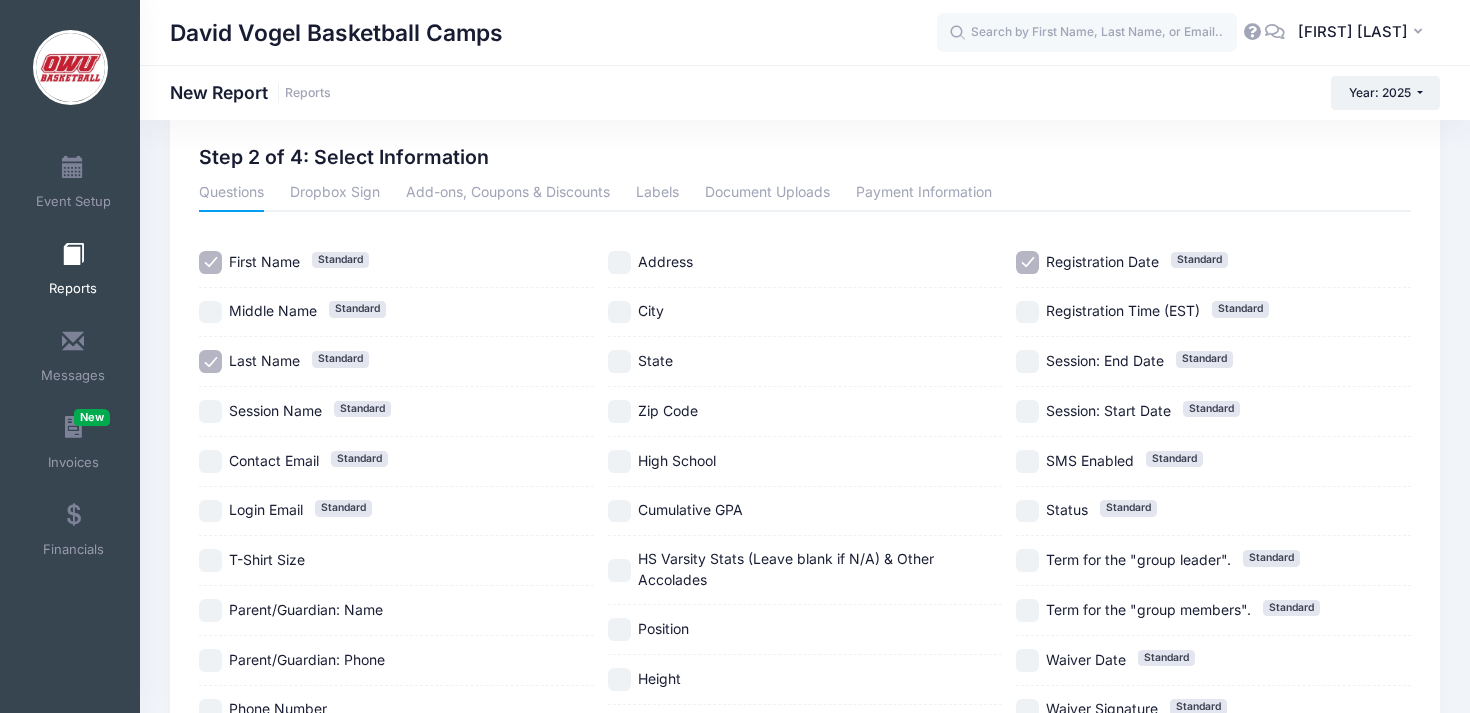 scroll, scrollTop: 17, scrollLeft: 0, axis: vertical 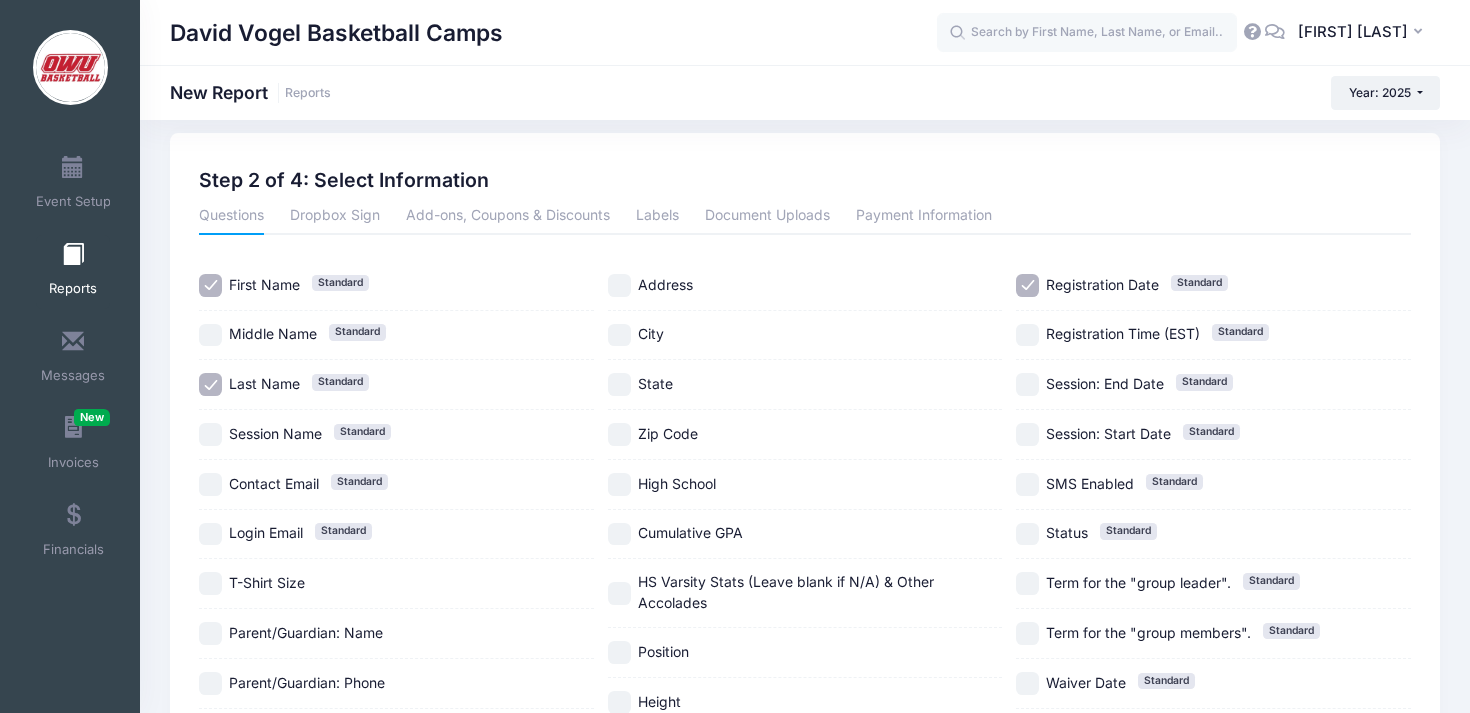 click on "City" at bounding box center [651, 334] 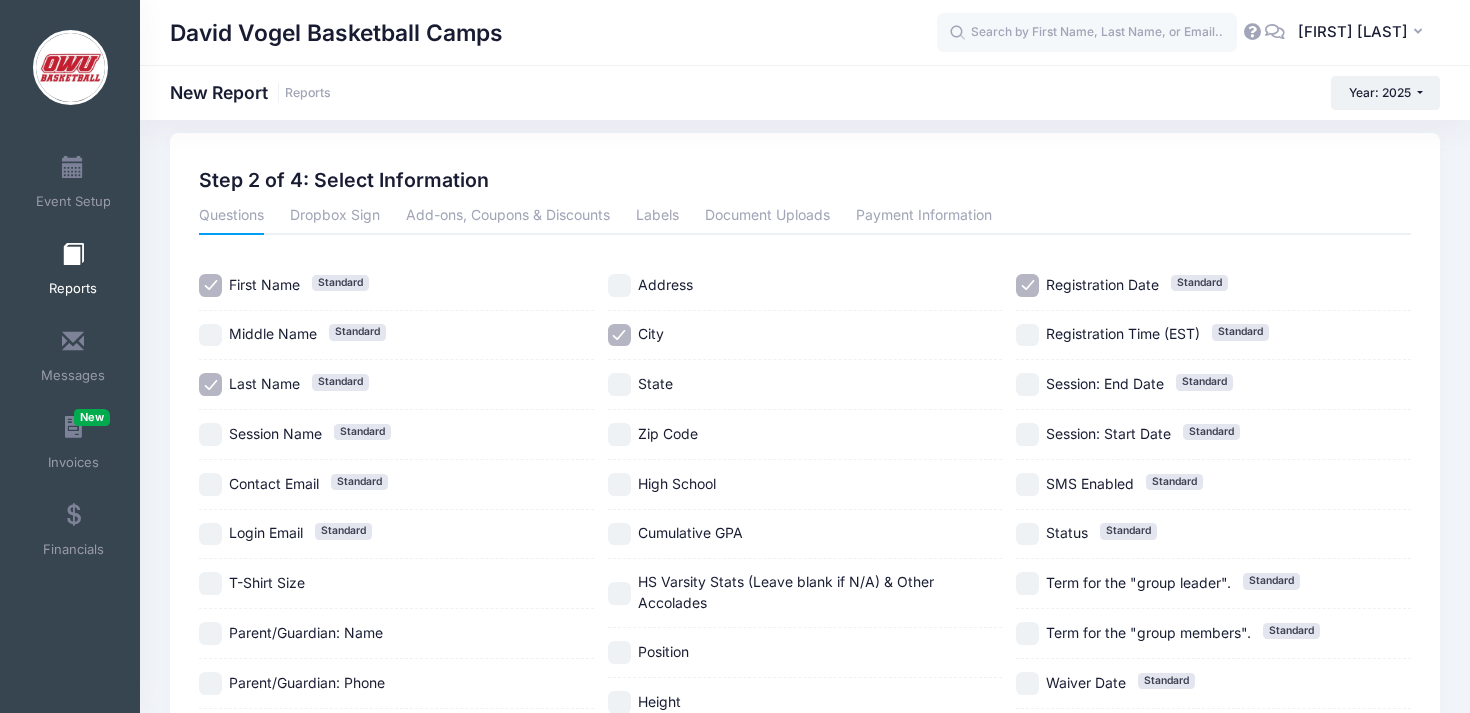 click on "State" at bounding box center [655, 384] 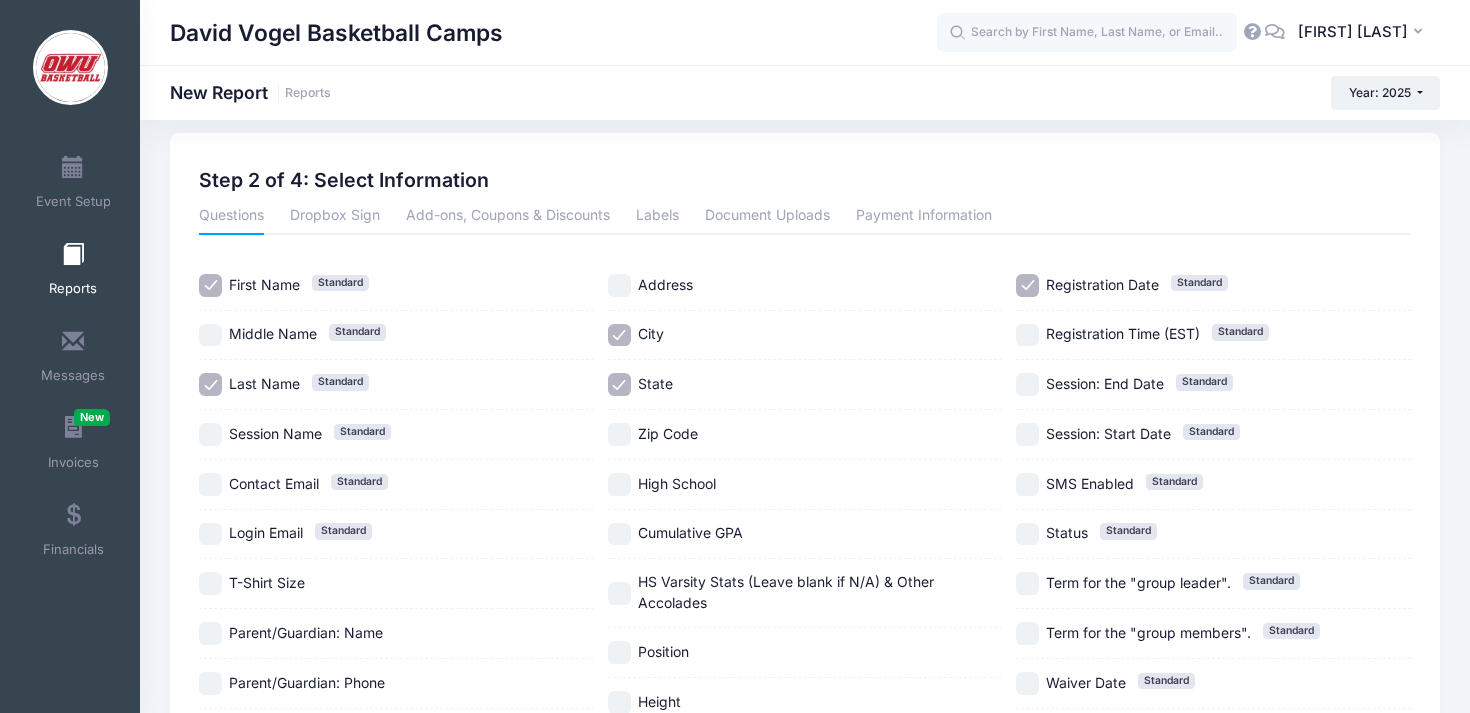 click on "High School" at bounding box center [677, 483] 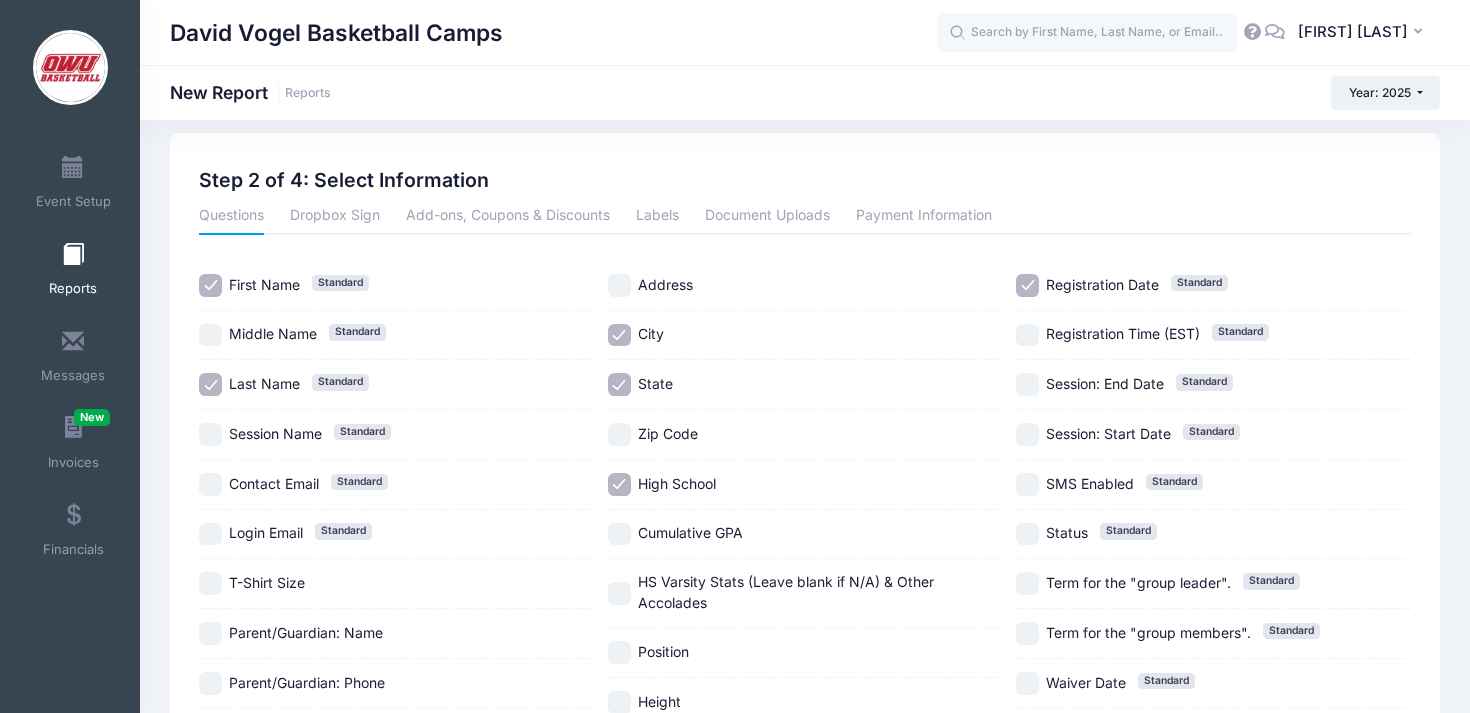 click on "Cumulative GPA" at bounding box center (690, 532) 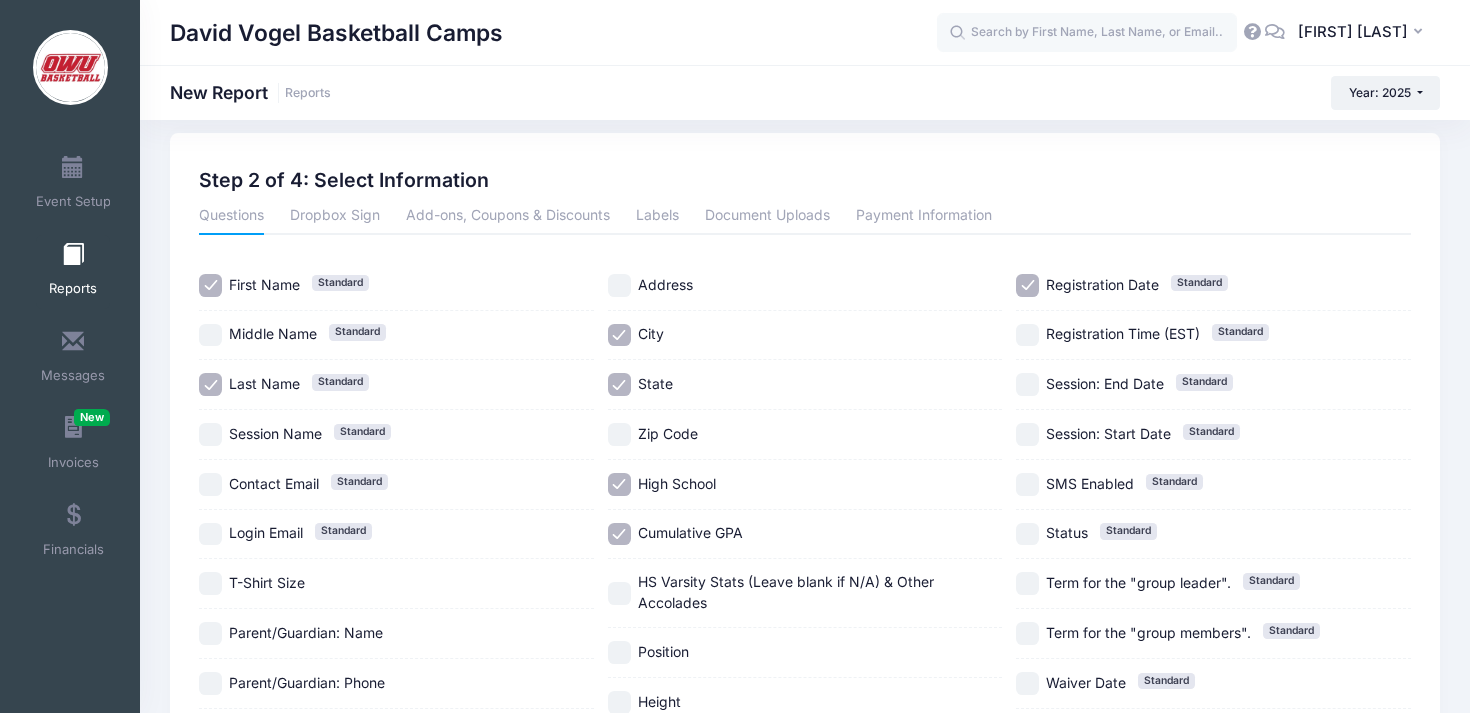 click on "HS Varsity Stats (Leave blank if N/A) & Other Accolades" at bounding box center [786, 592] 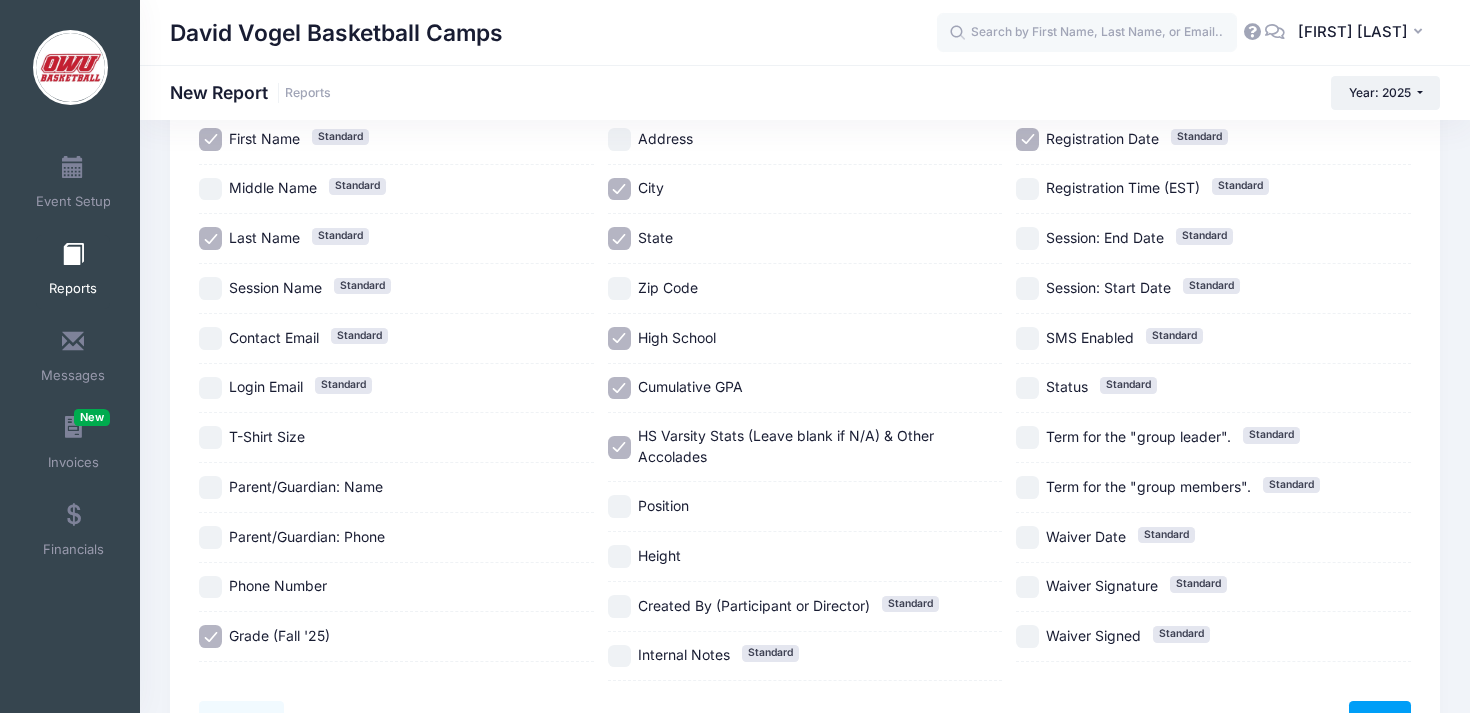 scroll, scrollTop: 174, scrollLeft: 0, axis: vertical 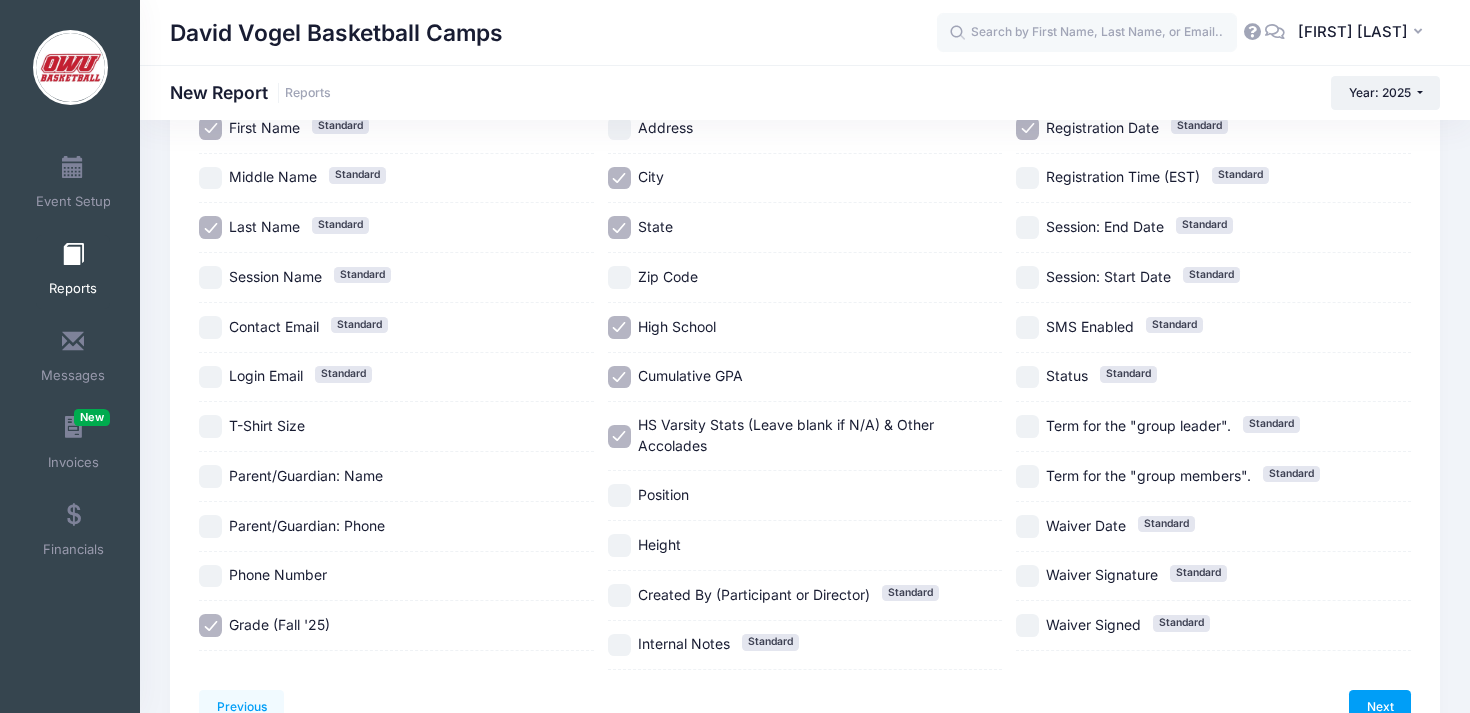 click on "Height" at bounding box center (805, 546) 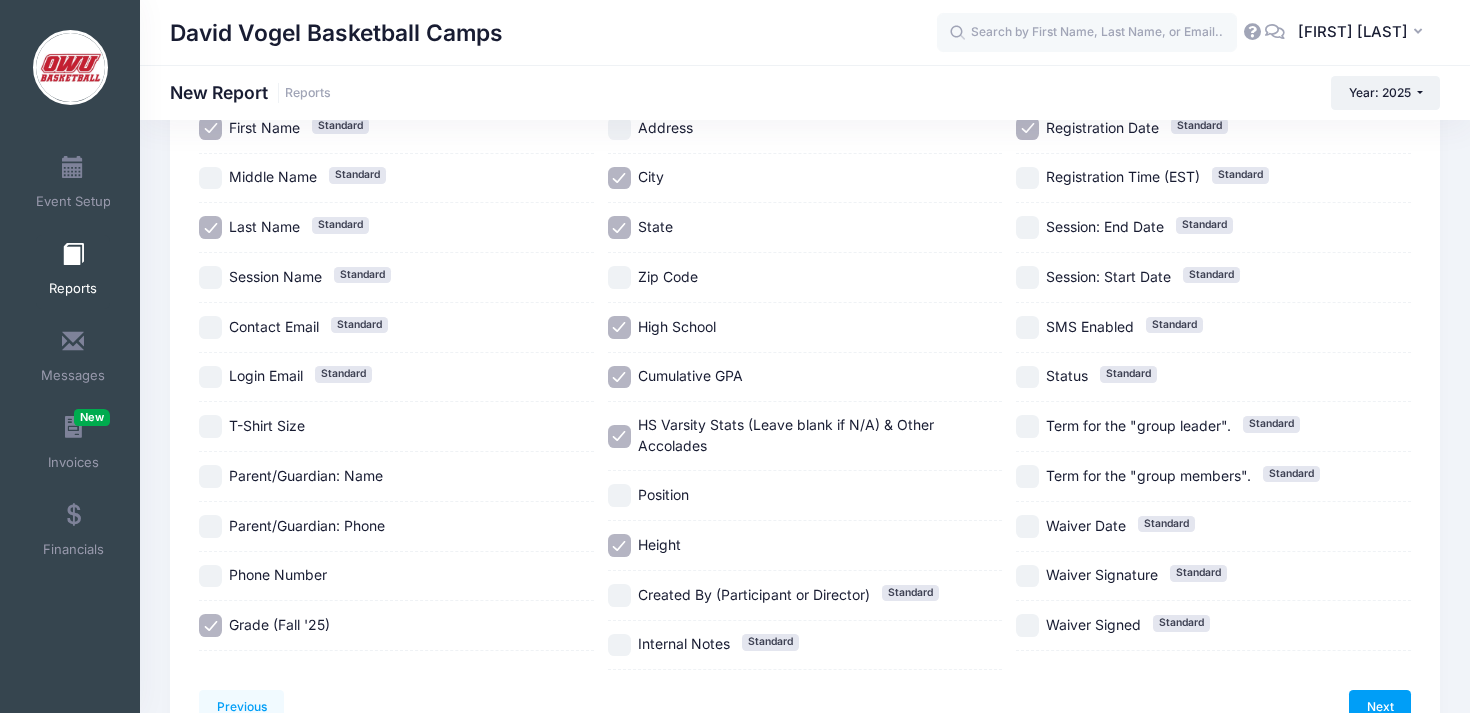 click on "Position" at bounding box center (663, 494) 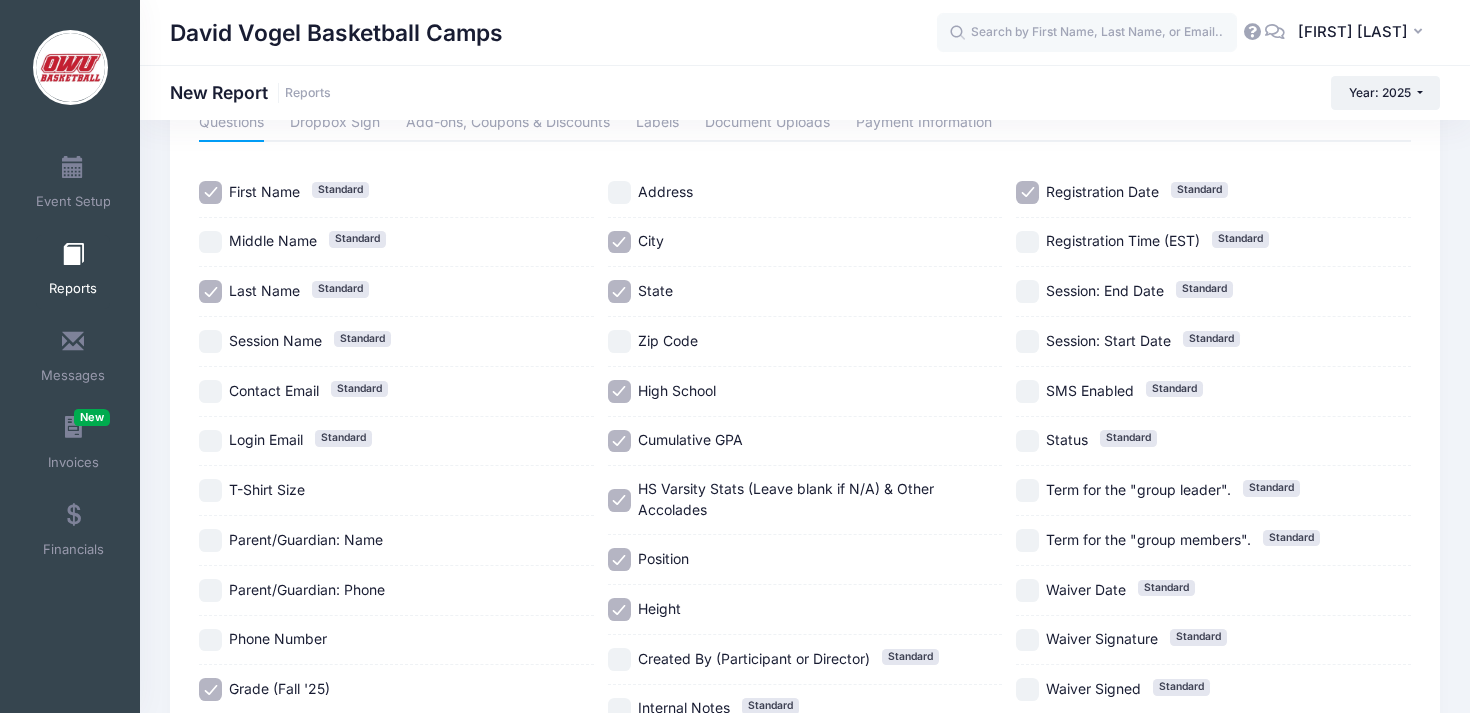 scroll, scrollTop: 94, scrollLeft: 0, axis: vertical 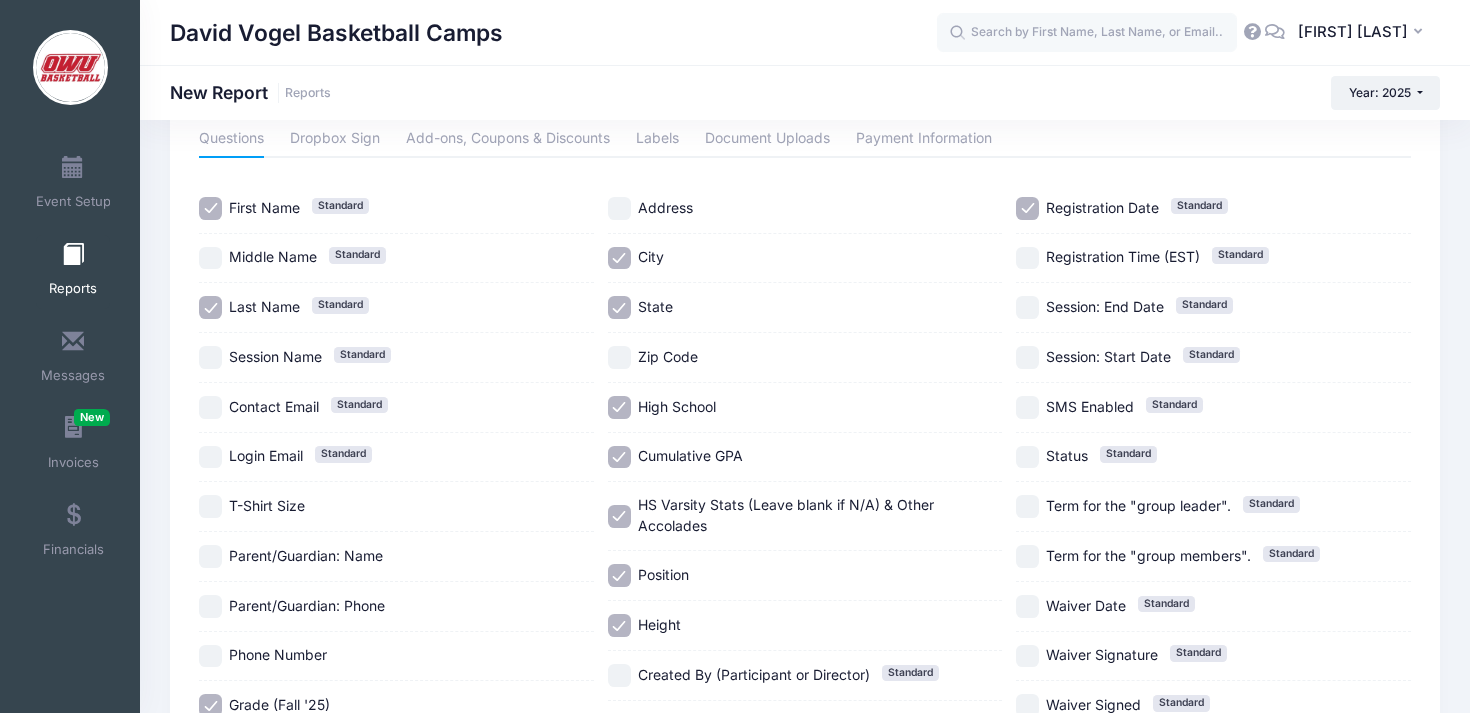 click on "Registration Date Standard" at bounding box center (1213, 209) 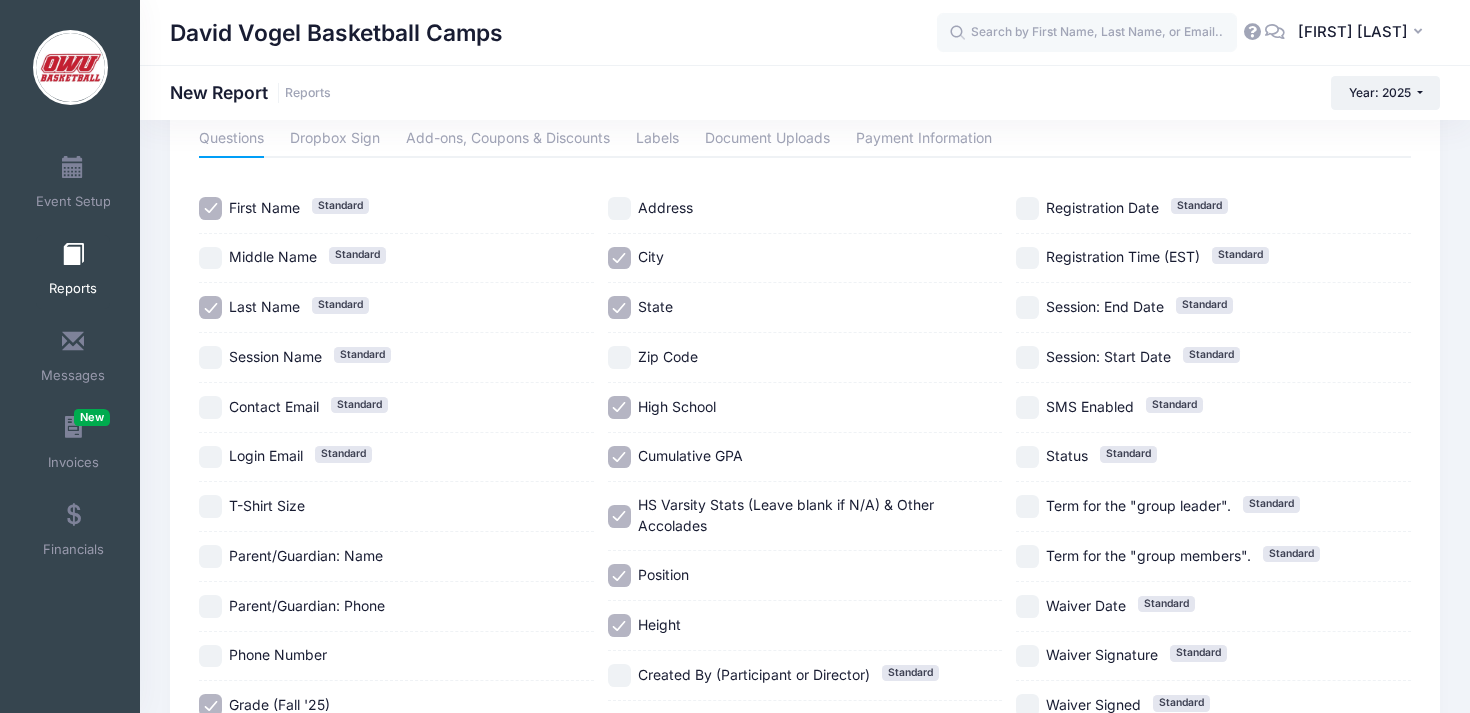 scroll, scrollTop: 286, scrollLeft: 0, axis: vertical 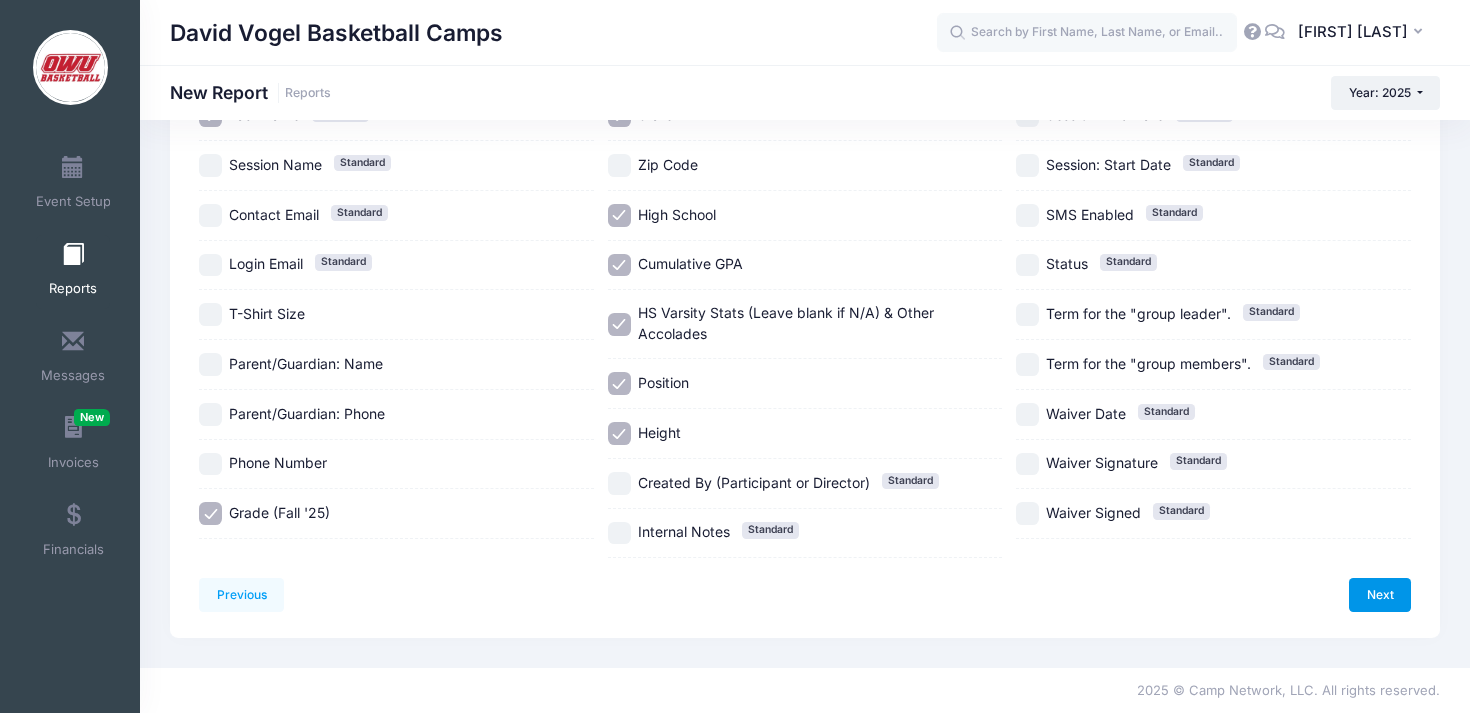 click on "Next" at bounding box center (1380, 595) 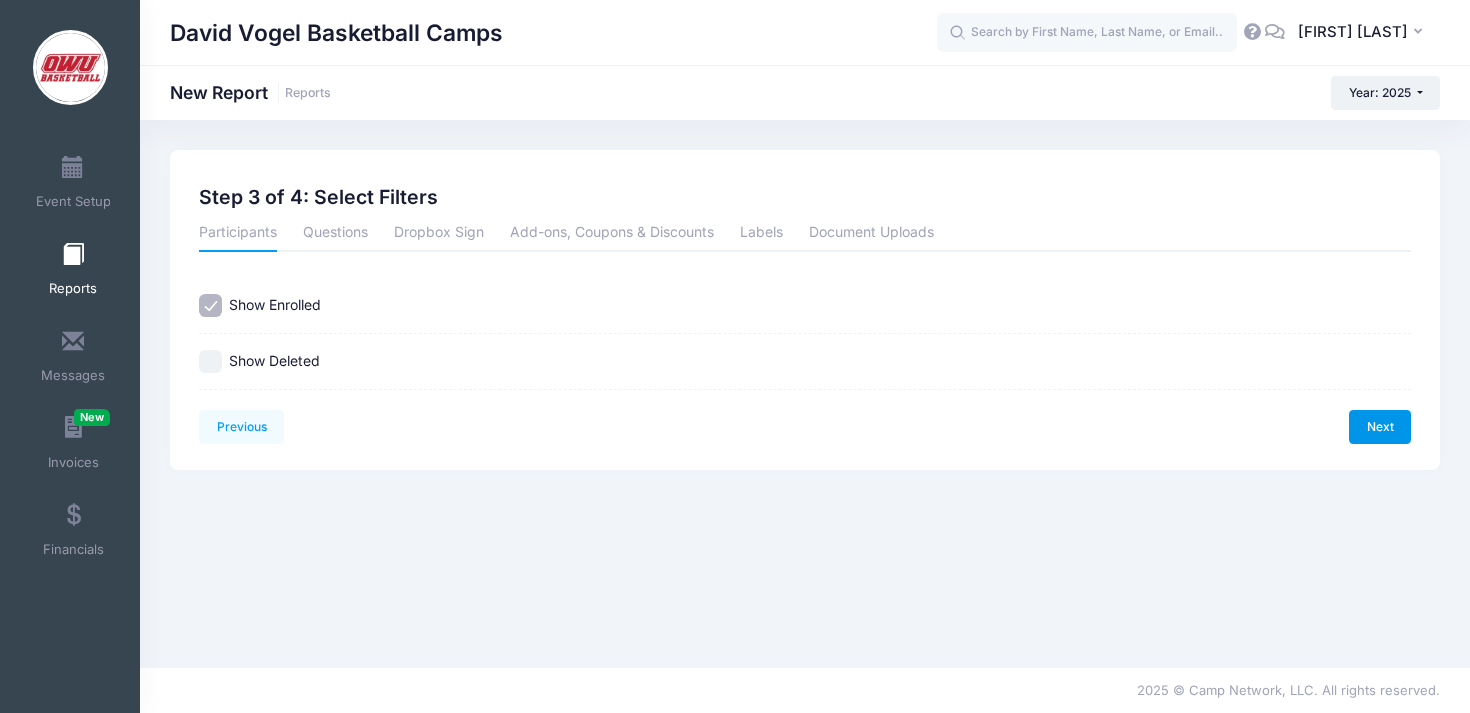 click on "Next" at bounding box center (1380, 427) 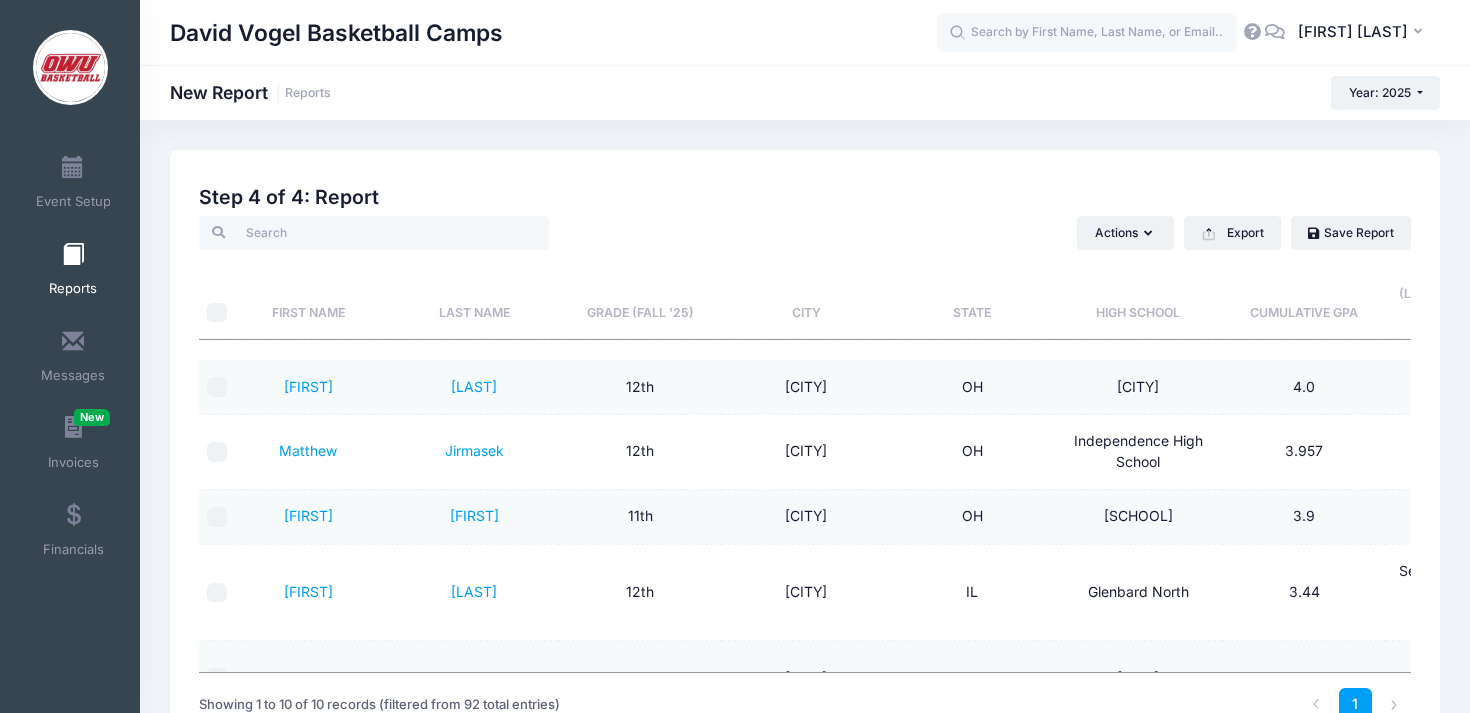 click on "Grade (Fall '25)" at bounding box center [640, 294] 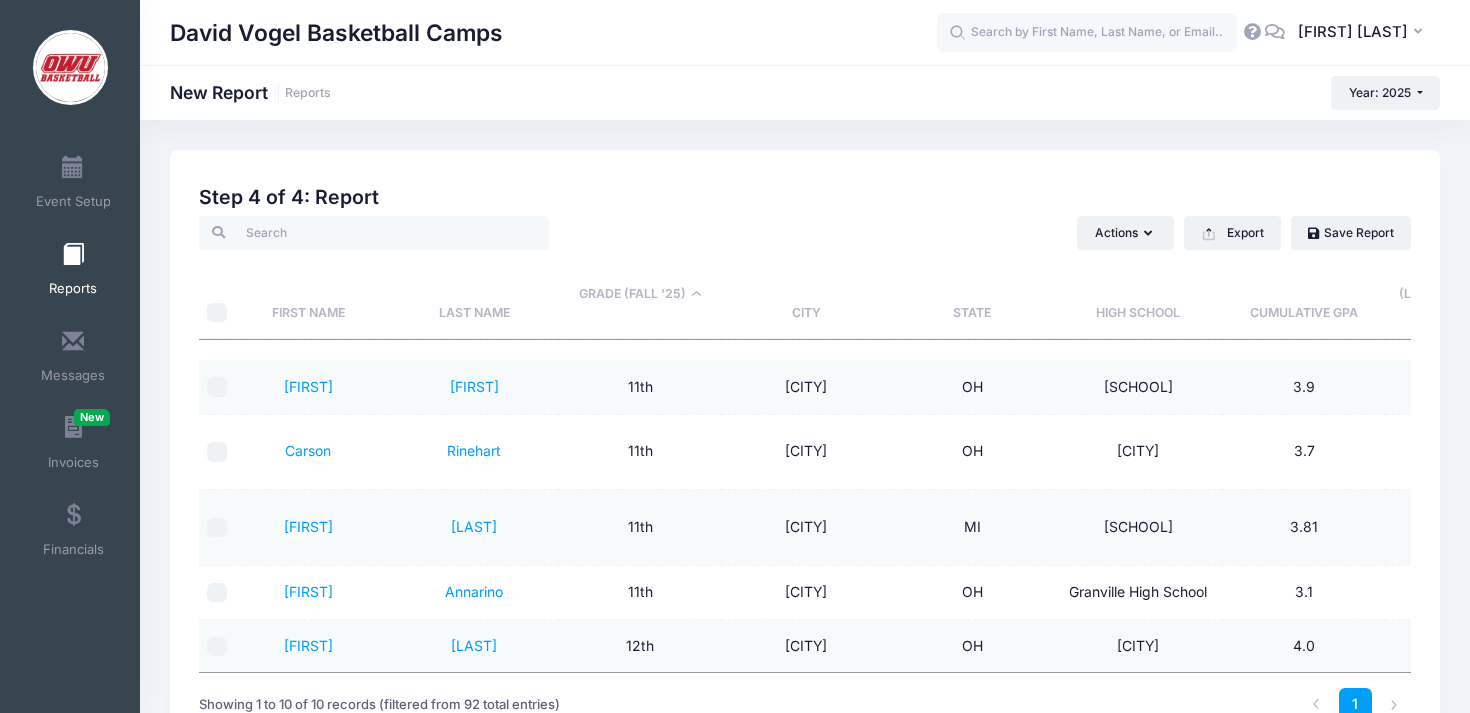 click on "Grade (Fall '25)" at bounding box center (640, 294) 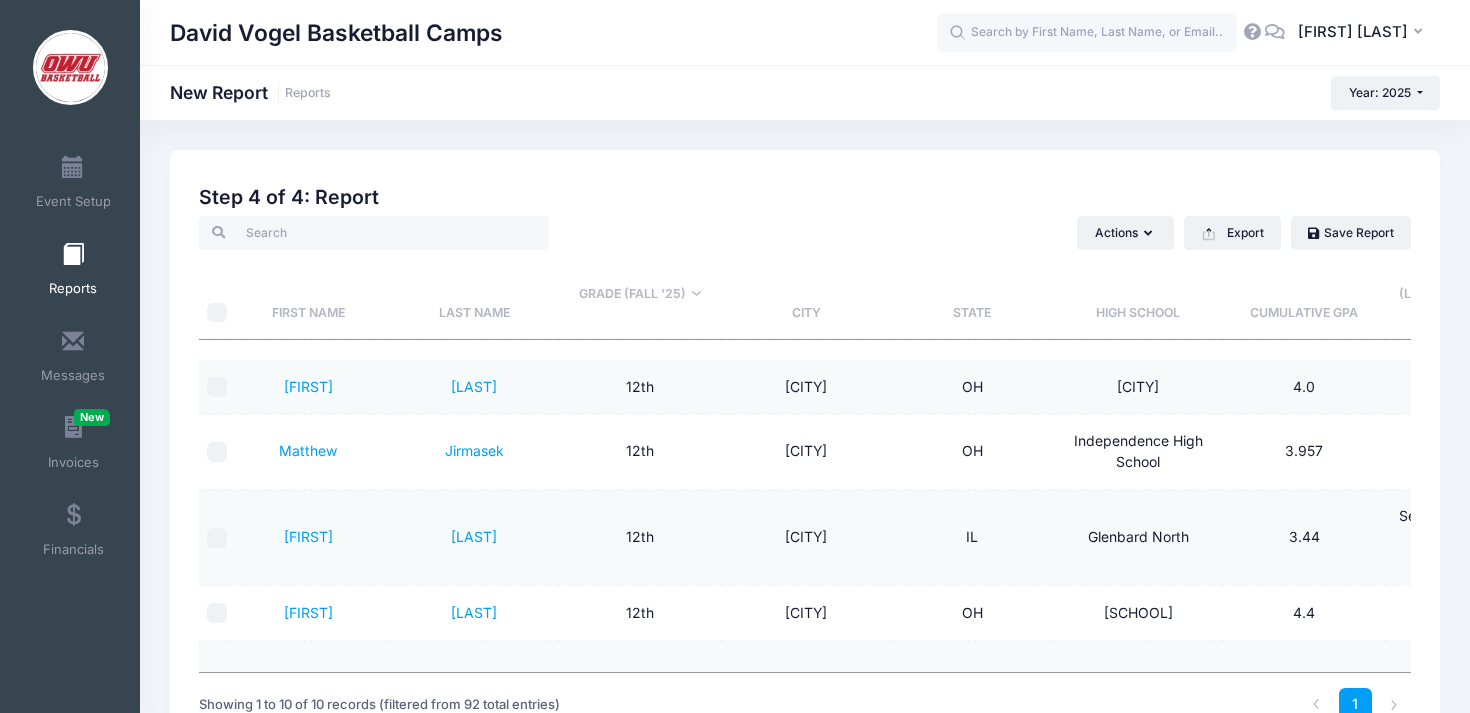 click on "Cumulative GPA" at bounding box center [1304, 294] 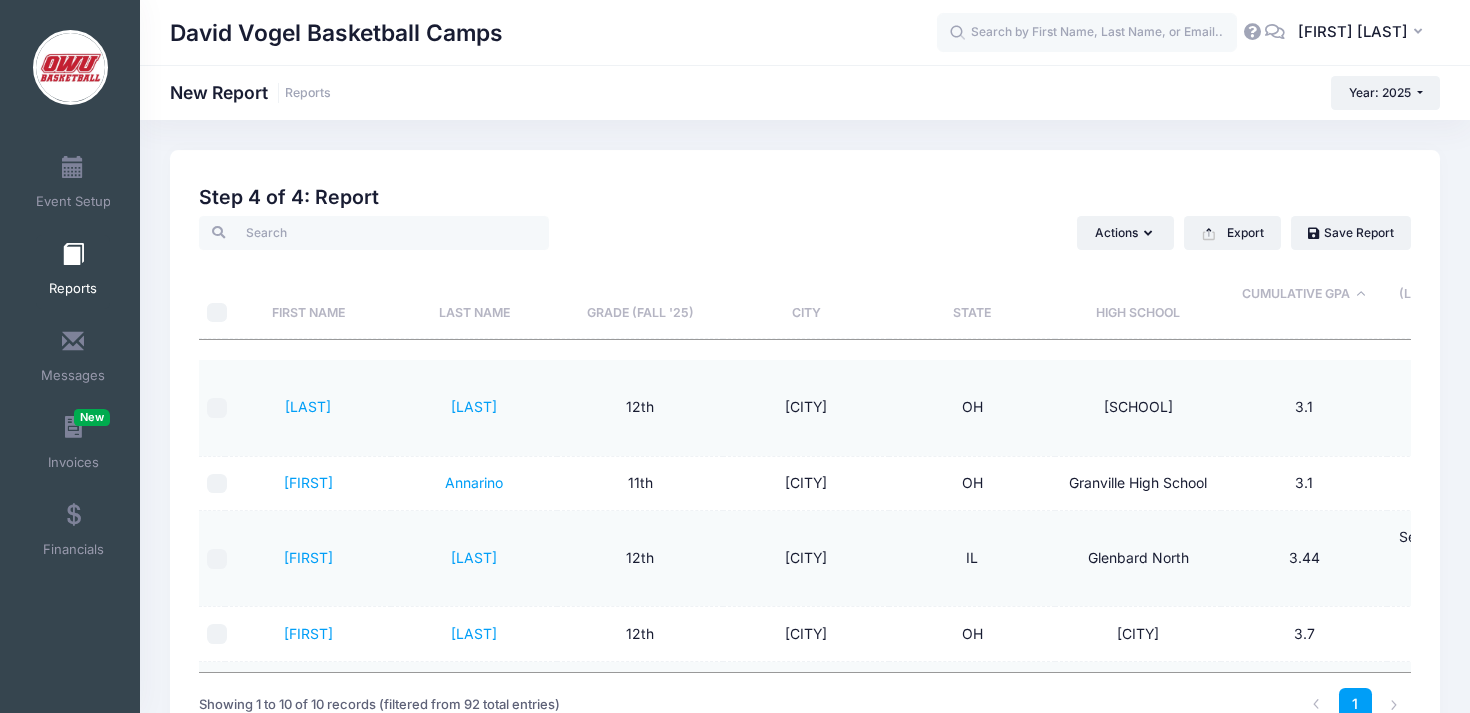 click on "Grade (Fall '25)" at bounding box center (640, 294) 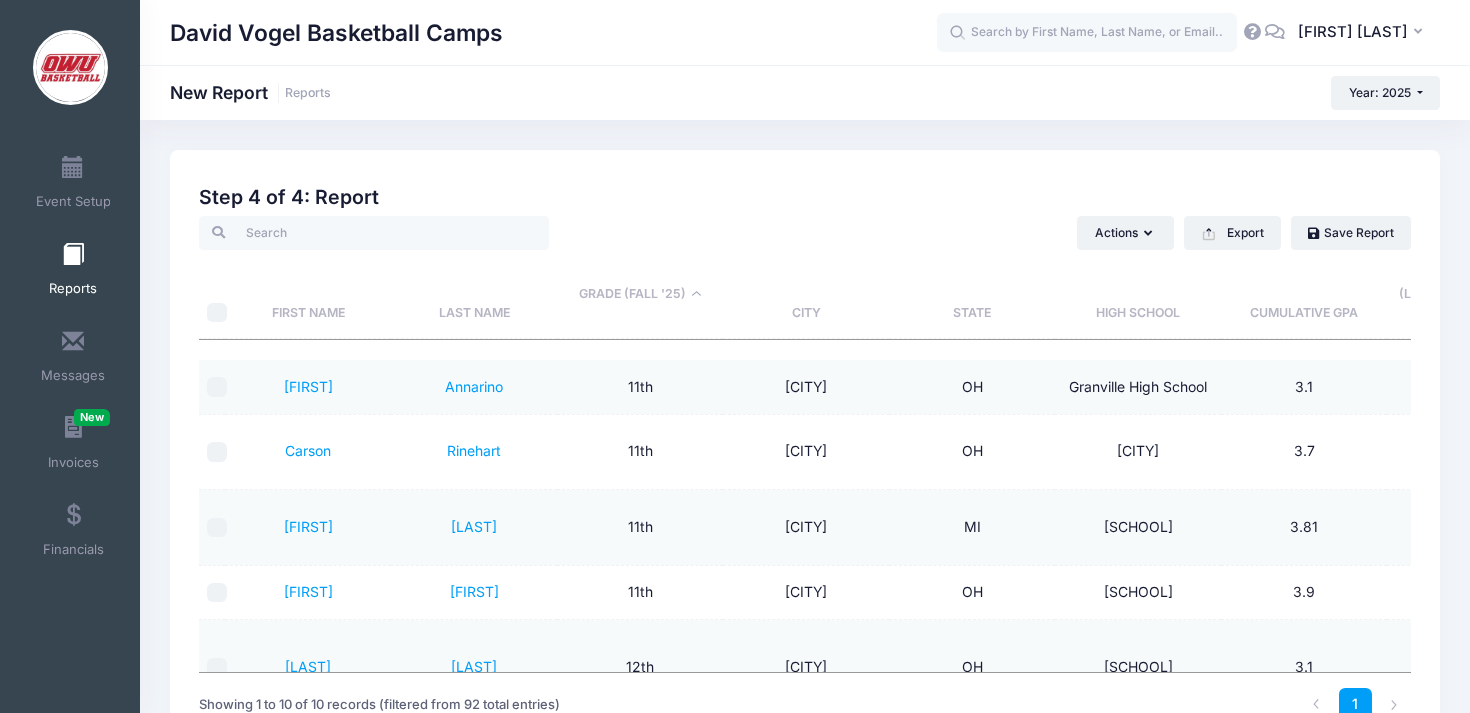 click on "Grade (Fall '25)" at bounding box center [640, 294] 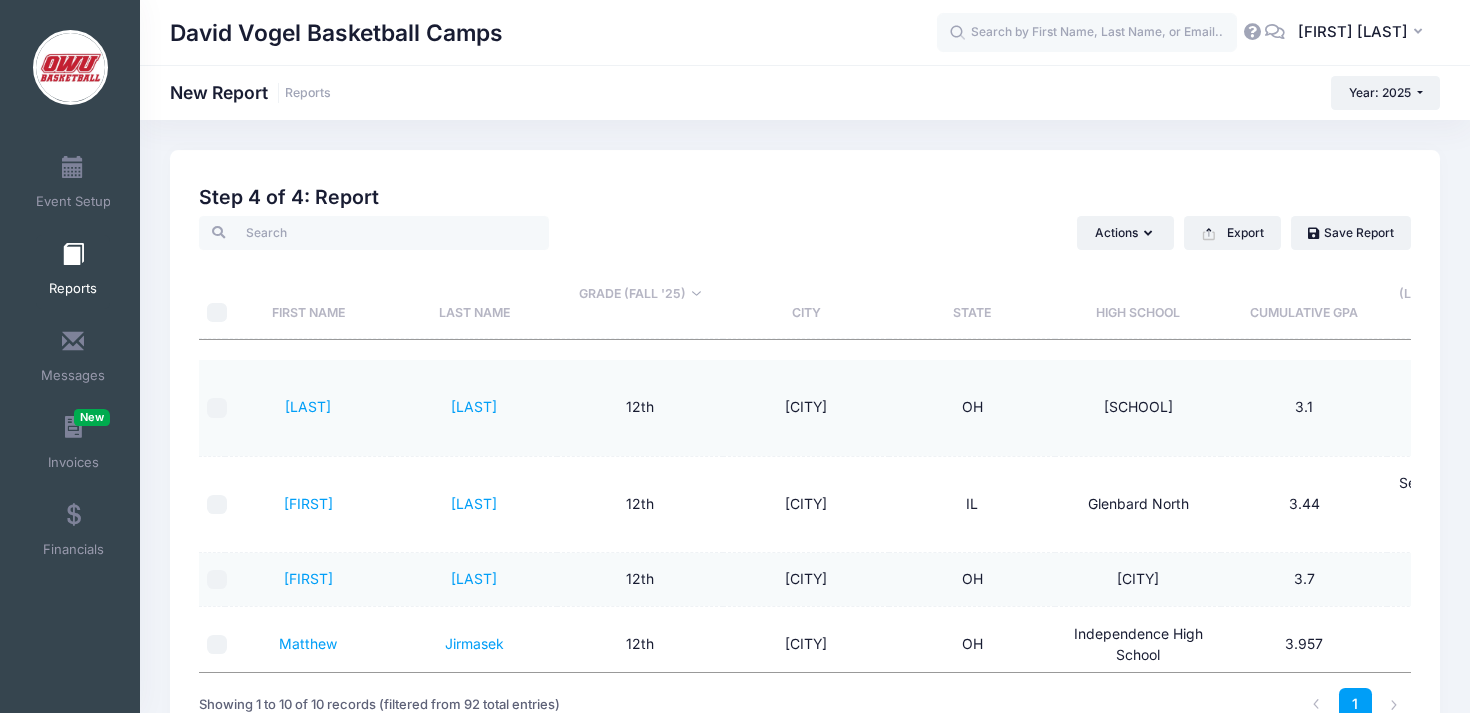 click on "Last Name" at bounding box center [474, 294] 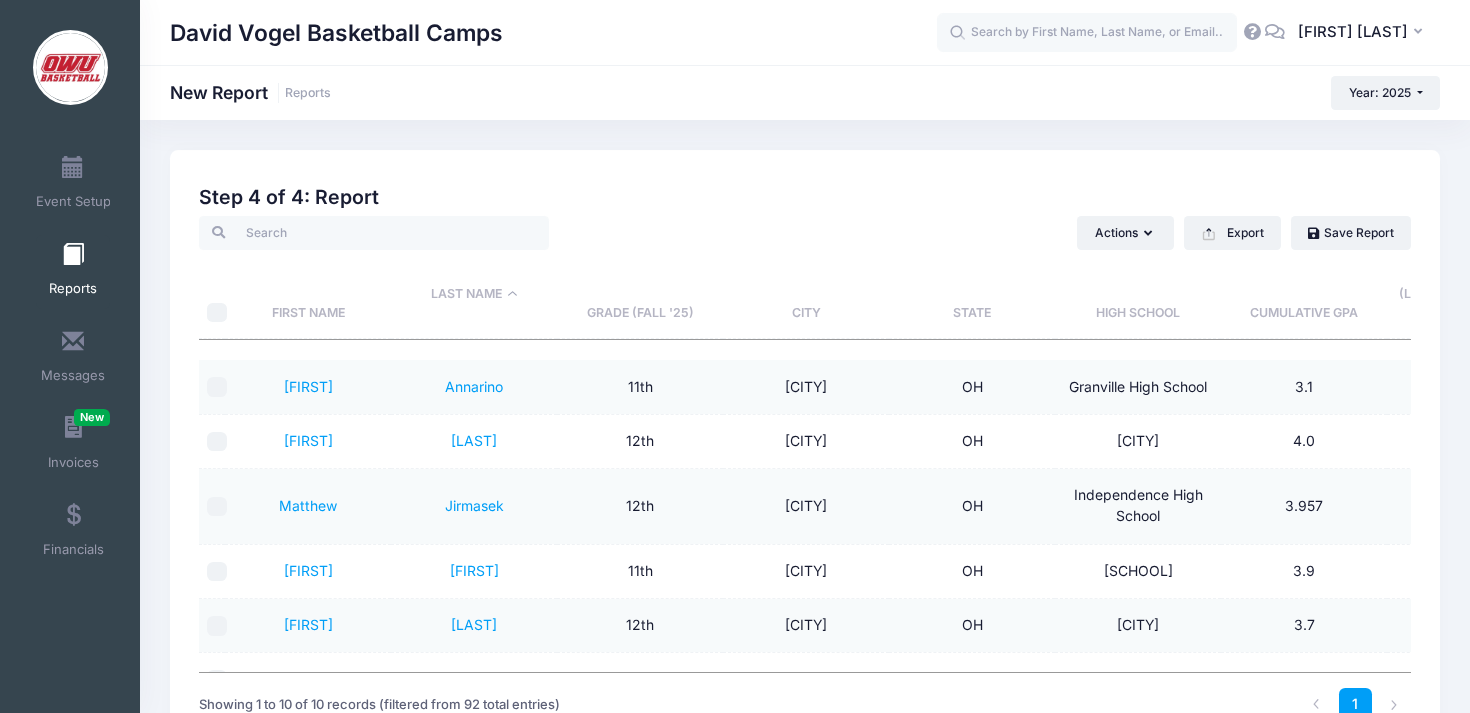click on "Last Name" at bounding box center [474, 294] 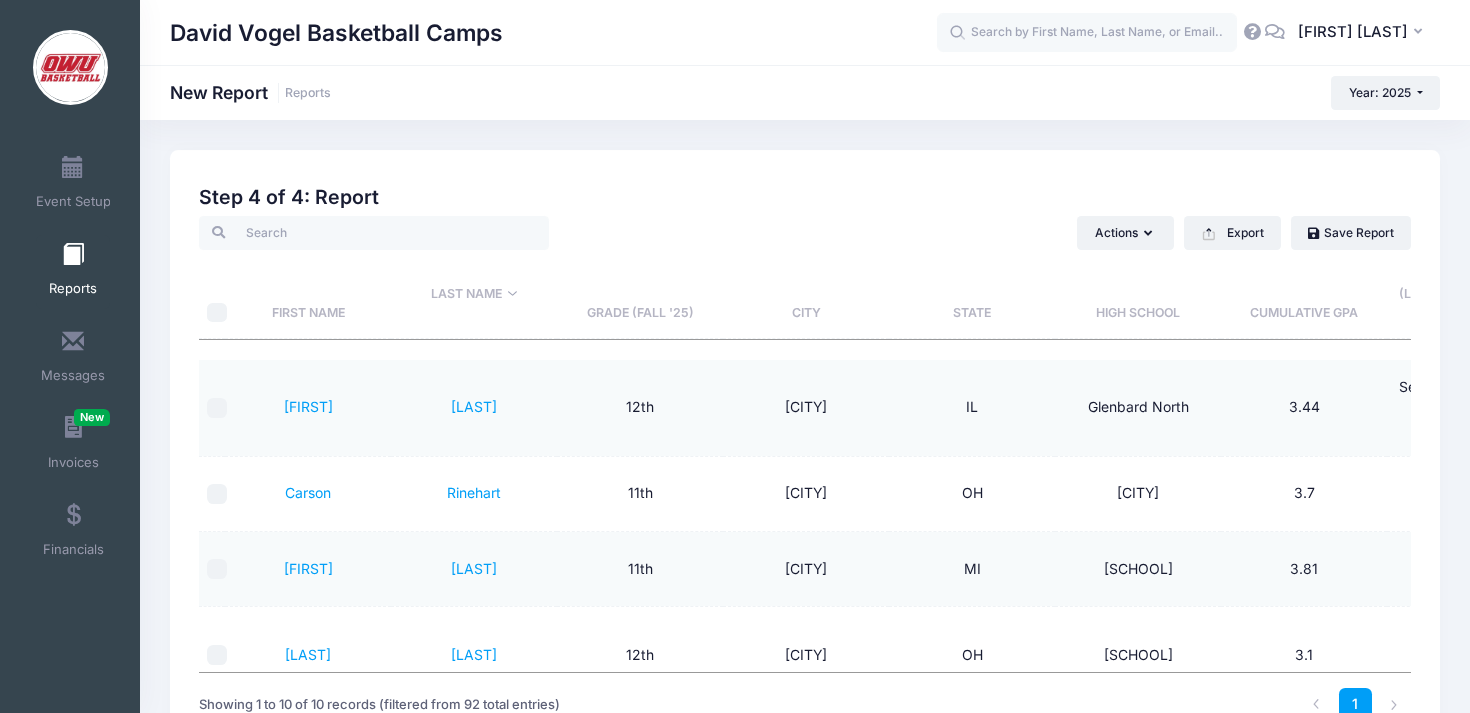 click on "Grade (Fall '25)" at bounding box center (640, 294) 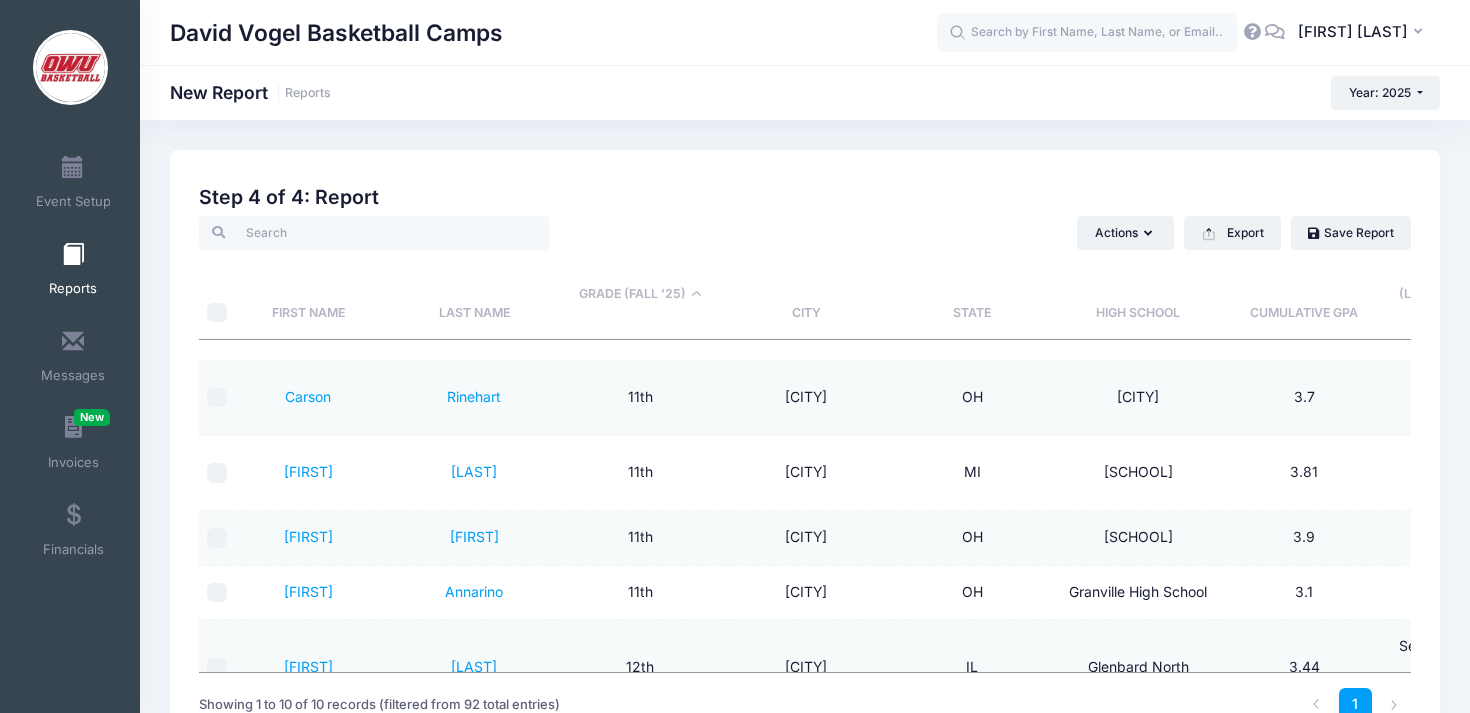 click on "Grade (Fall '25)" at bounding box center (640, 294) 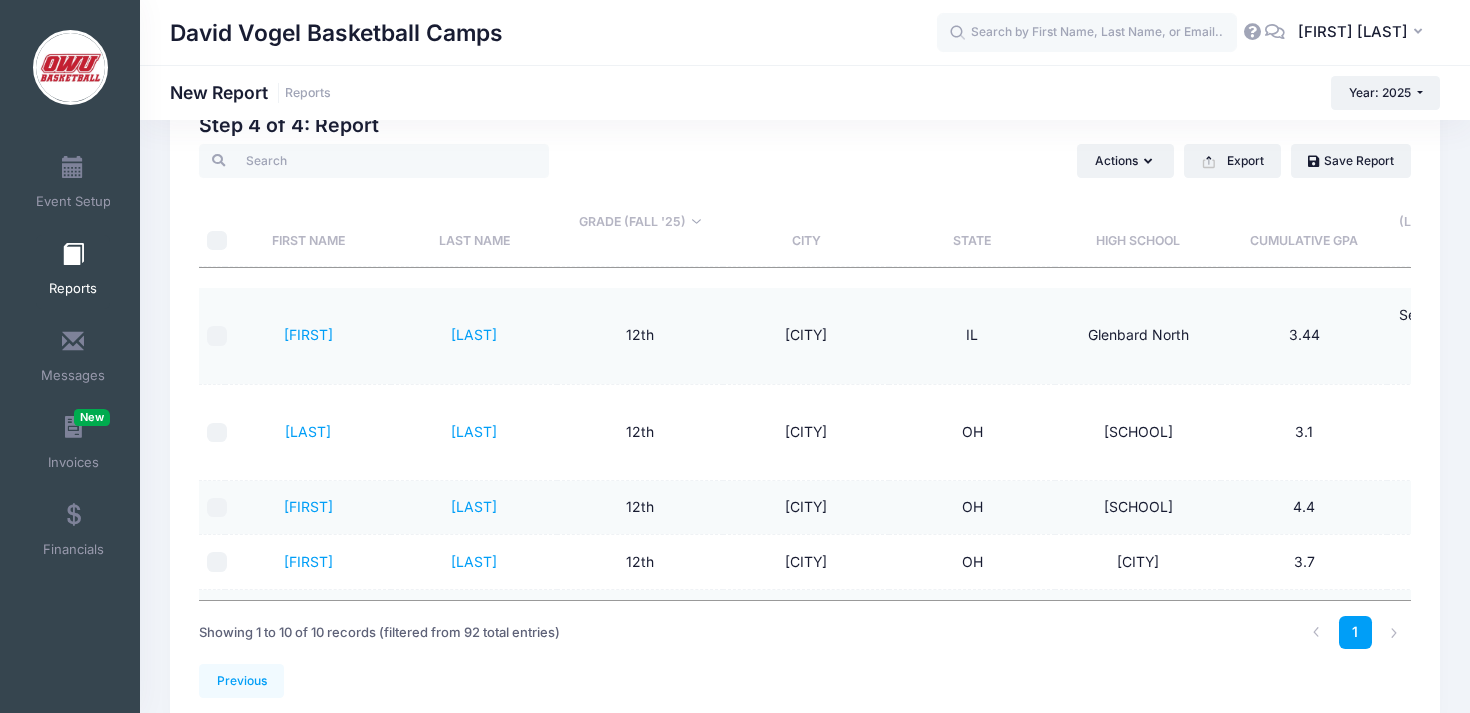 scroll, scrollTop: 0, scrollLeft: 0, axis: both 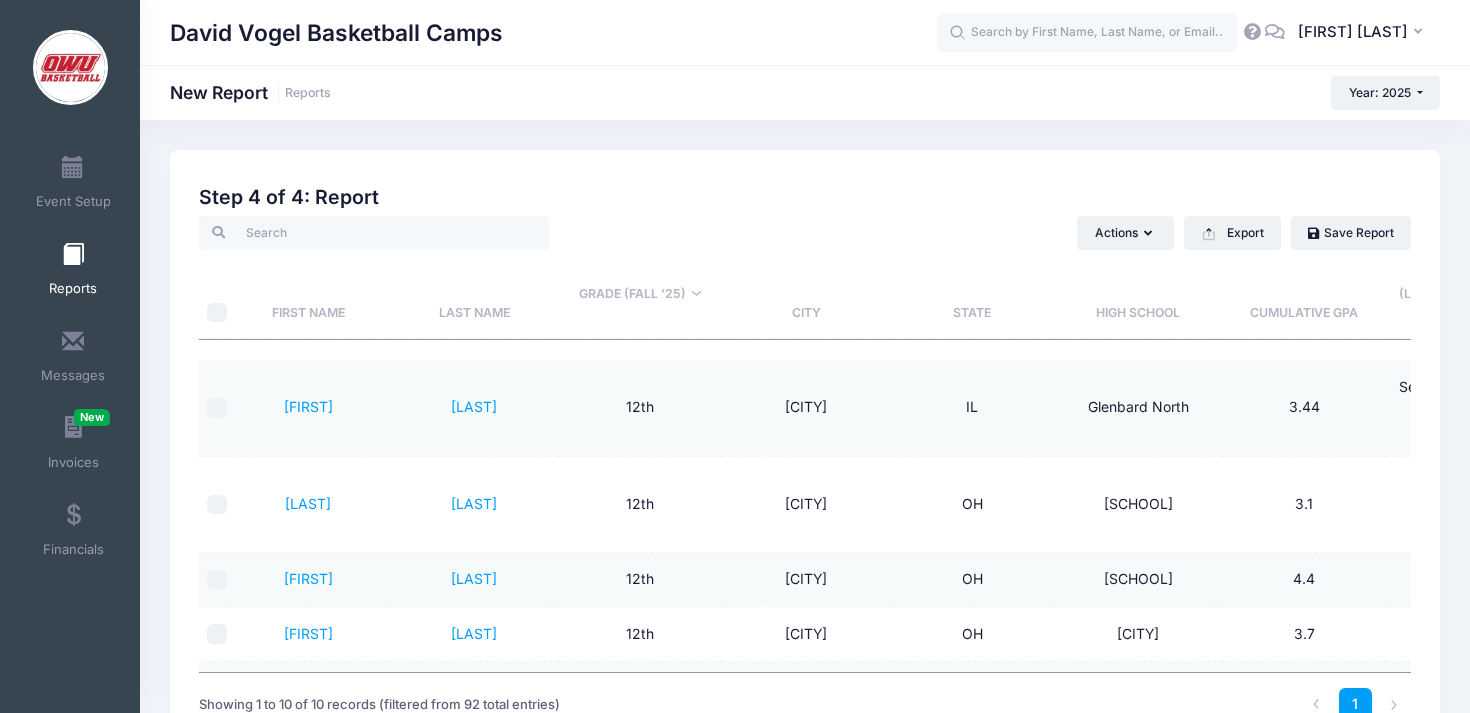click on "Grade (Fall '25)" at bounding box center [640, 294] 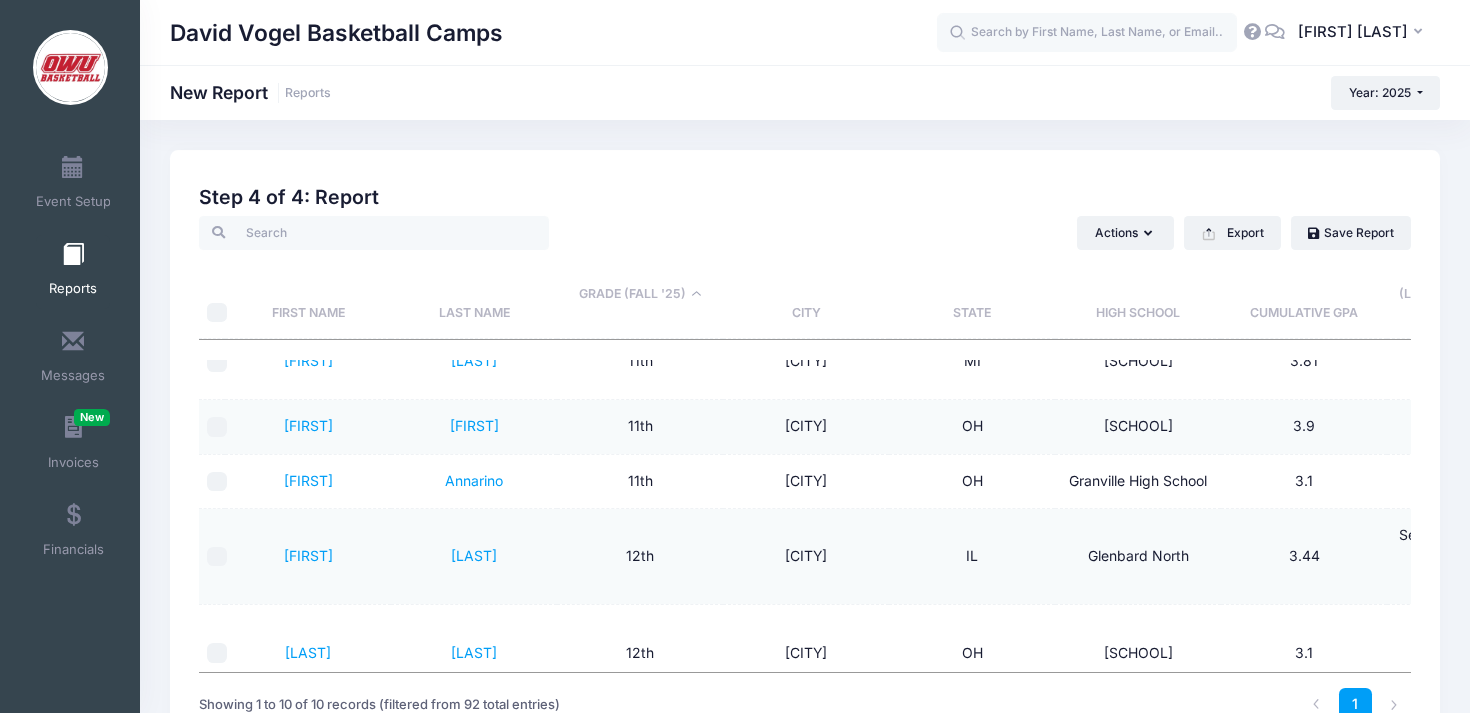 scroll, scrollTop: 105, scrollLeft: 0, axis: vertical 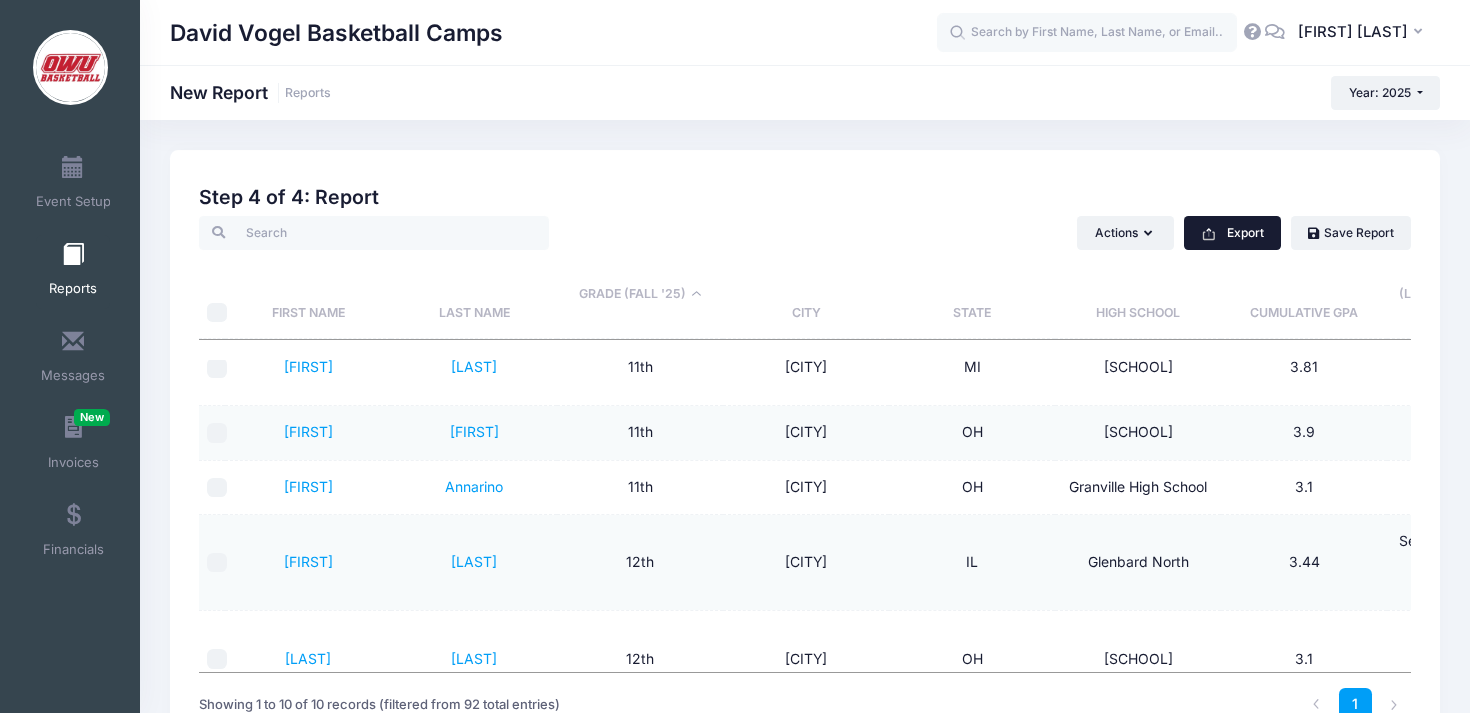 click on "Export" at bounding box center [1232, 233] 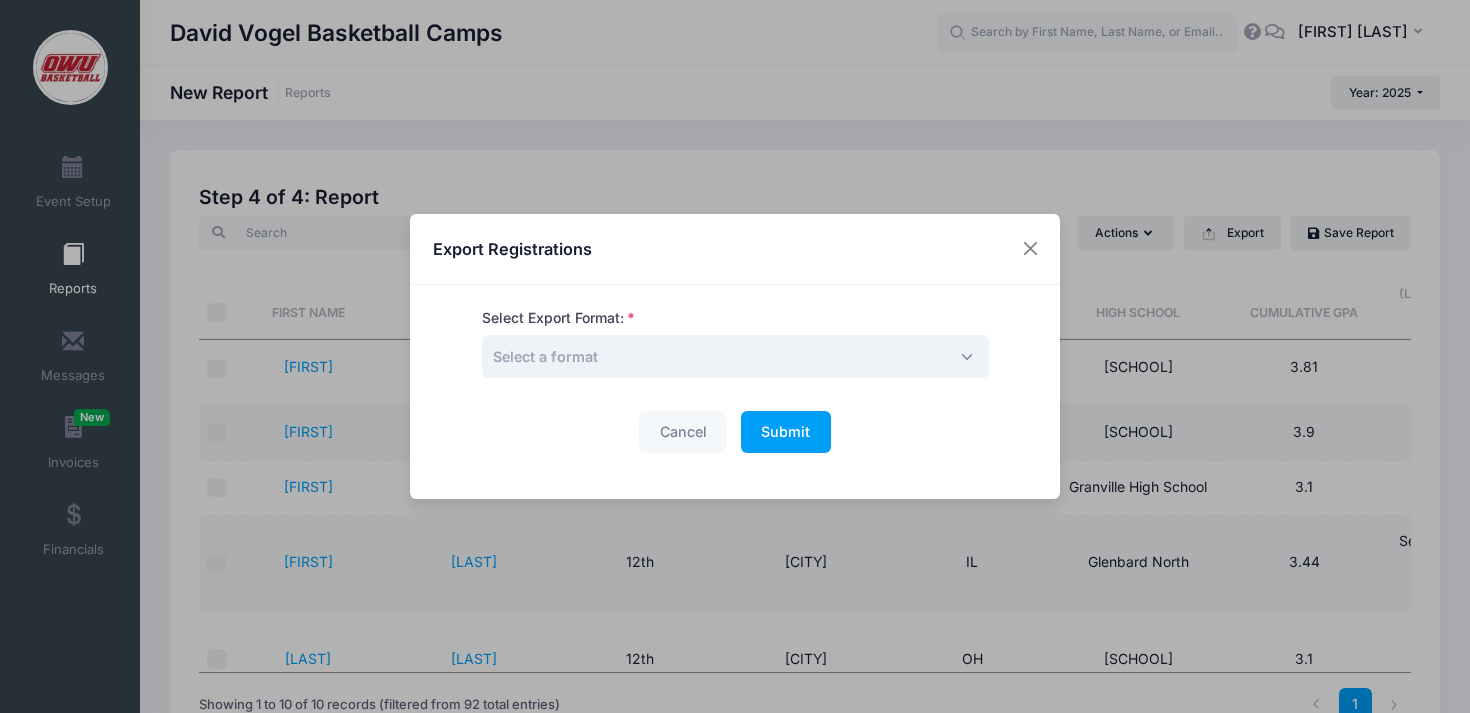 click on "Select a format" at bounding box center (735, 356) 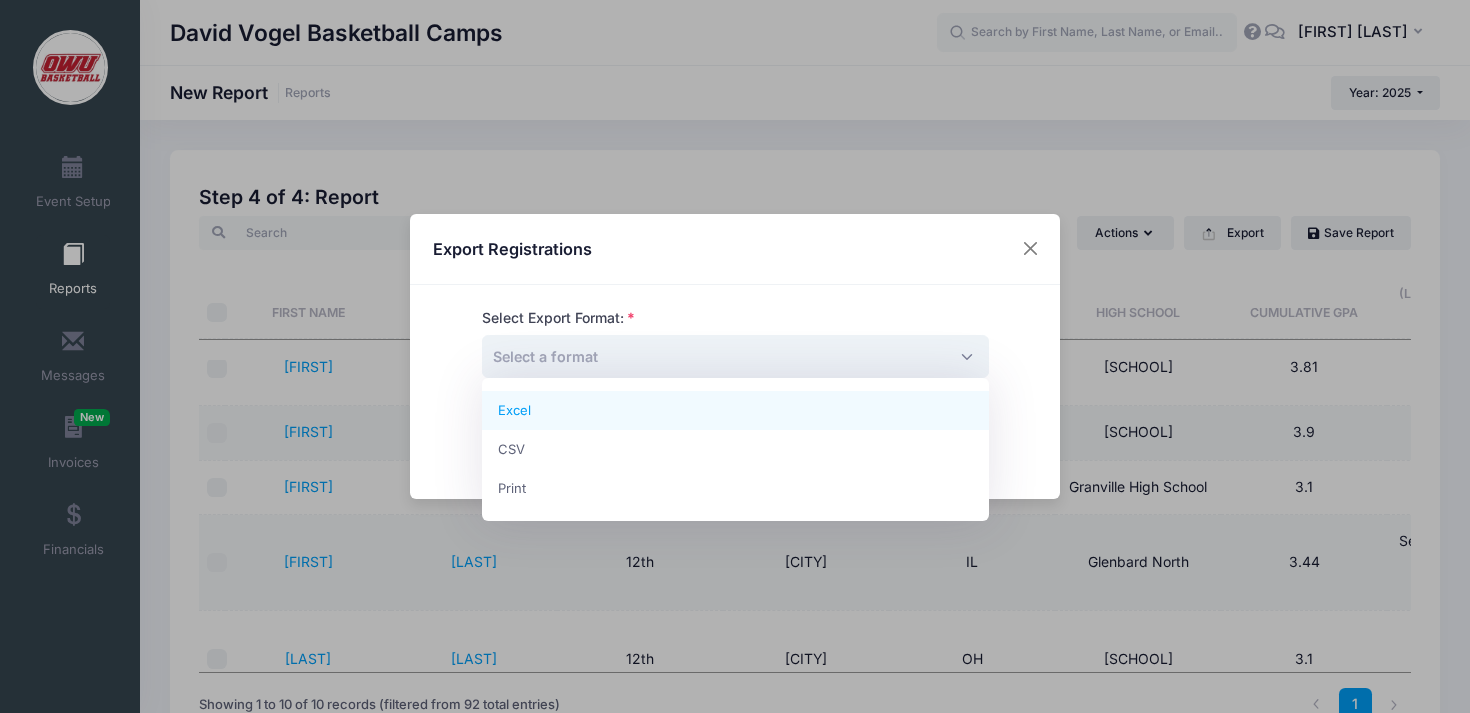 select on "excel" 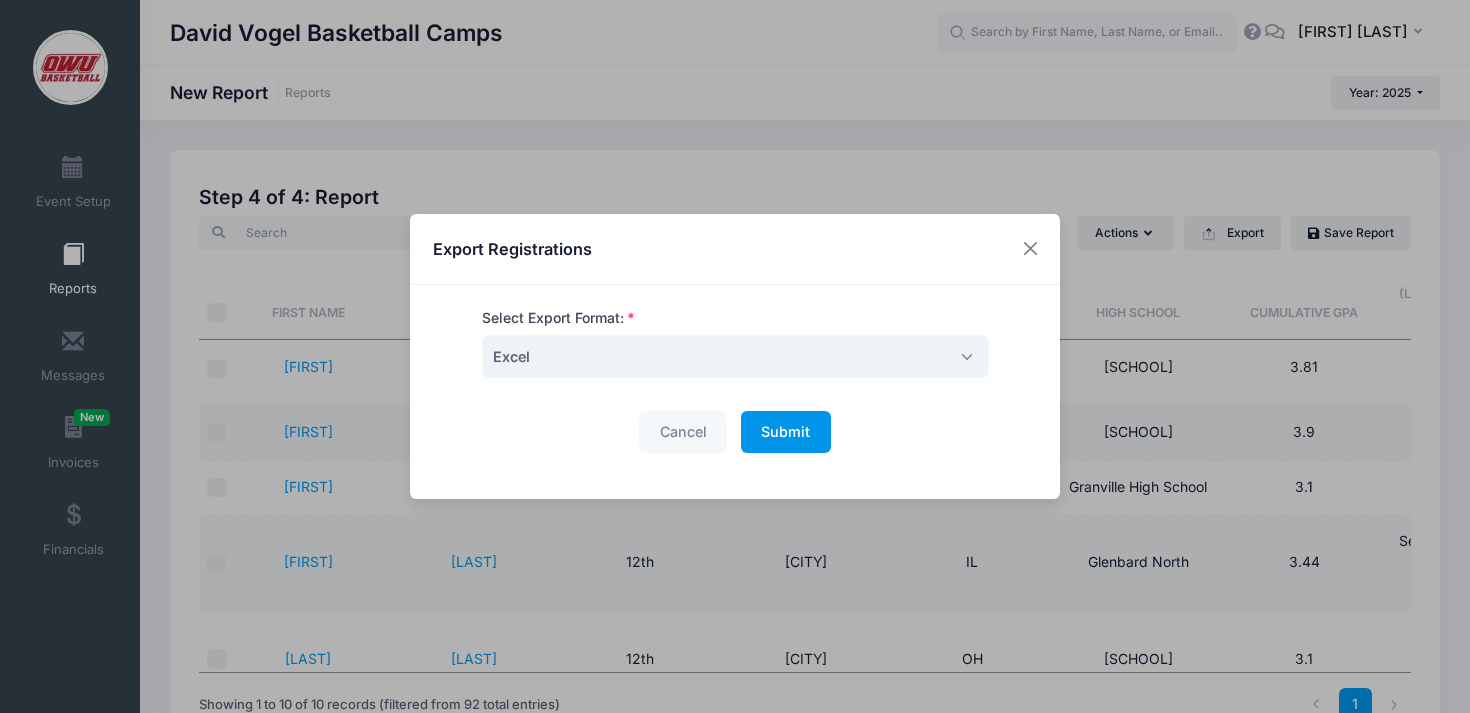 click on "Submit
Please wait..." at bounding box center [786, 432] 